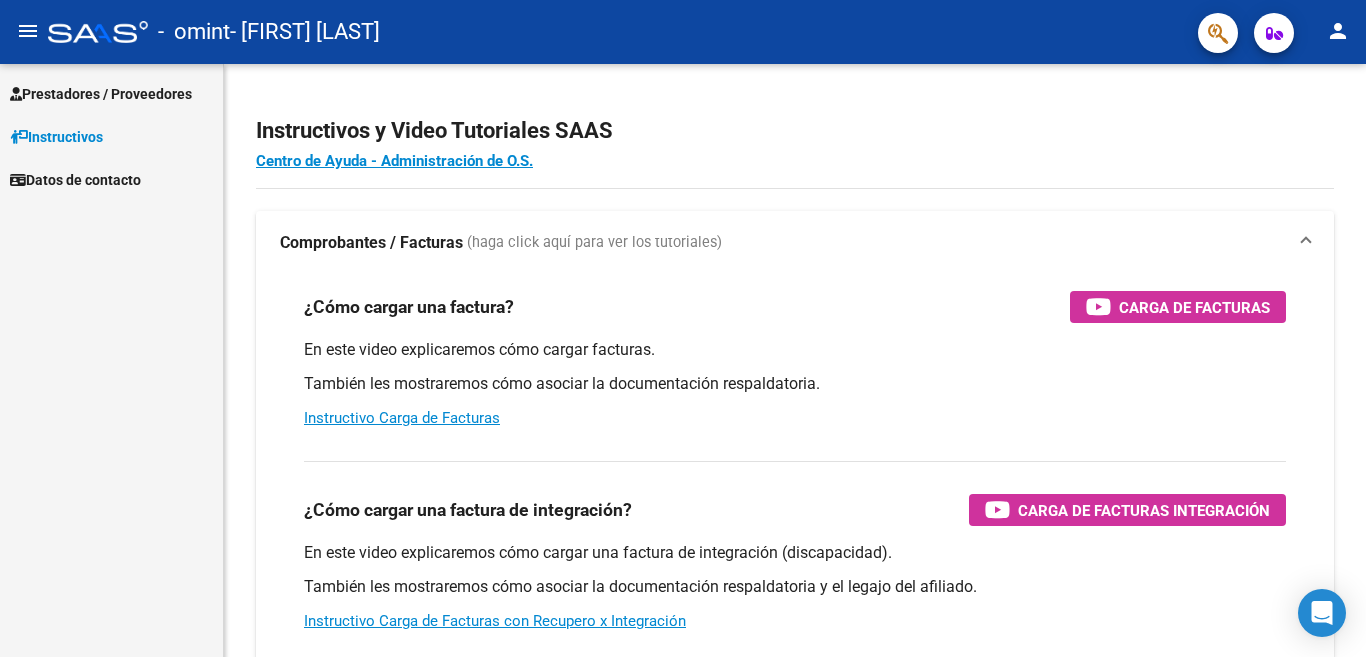 scroll, scrollTop: 0, scrollLeft: 0, axis: both 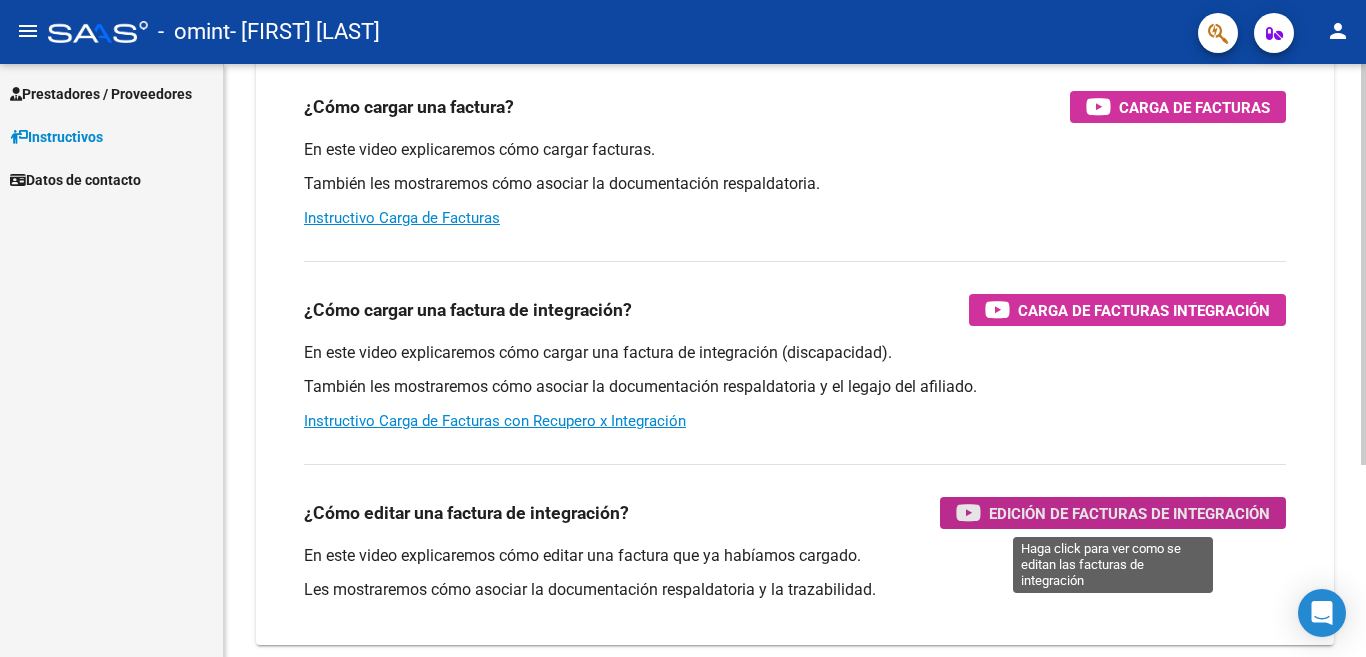 click on "Edición de Facturas de integración" at bounding box center [1129, 513] 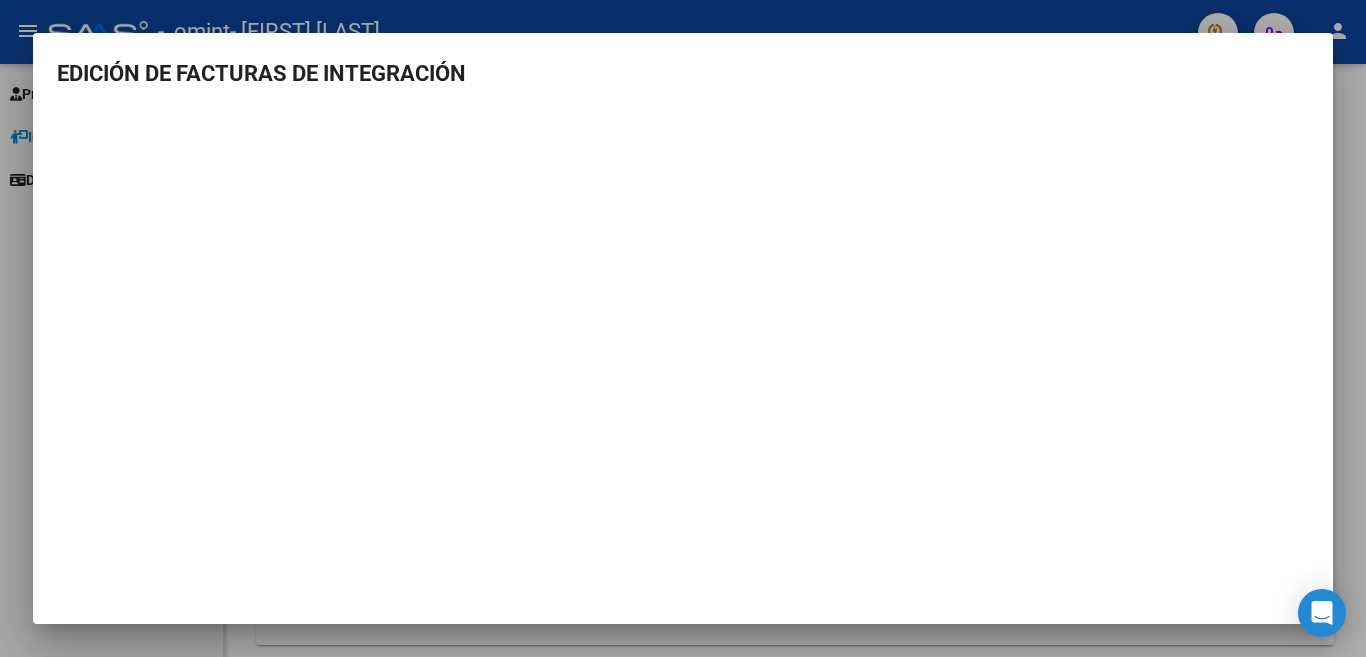 click at bounding box center (683, 328) 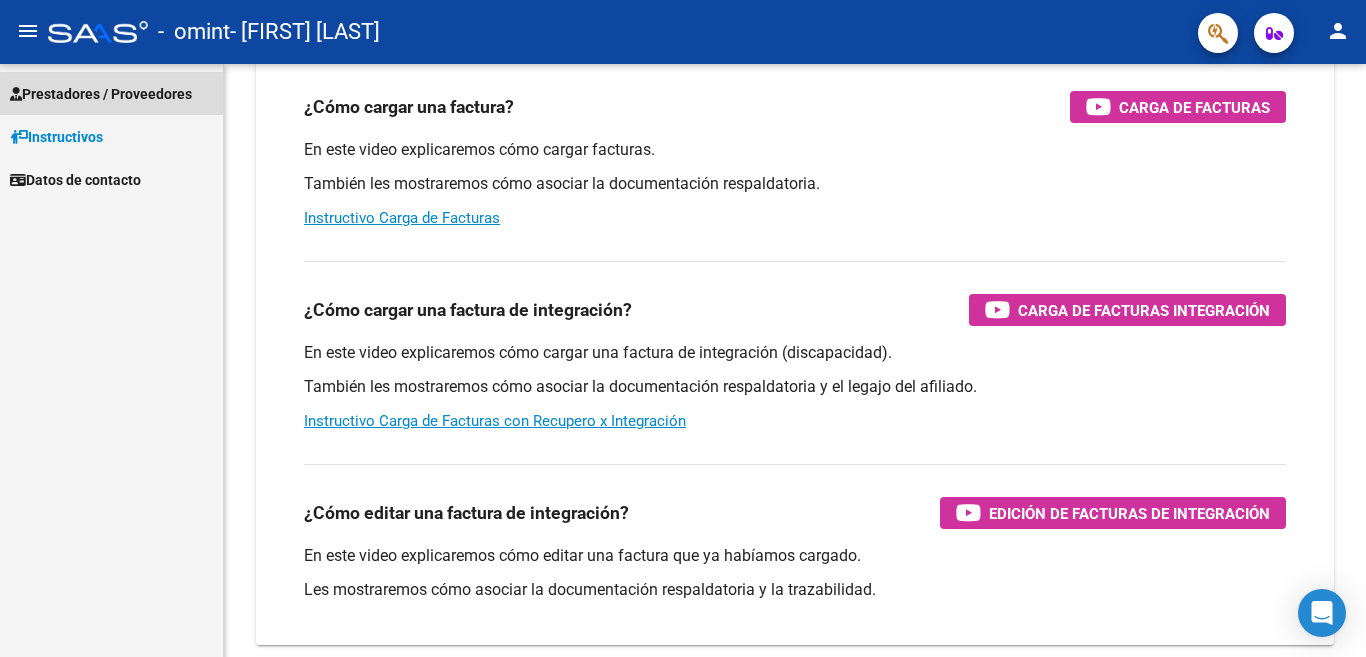 click on "Prestadores / Proveedores" at bounding box center (101, 94) 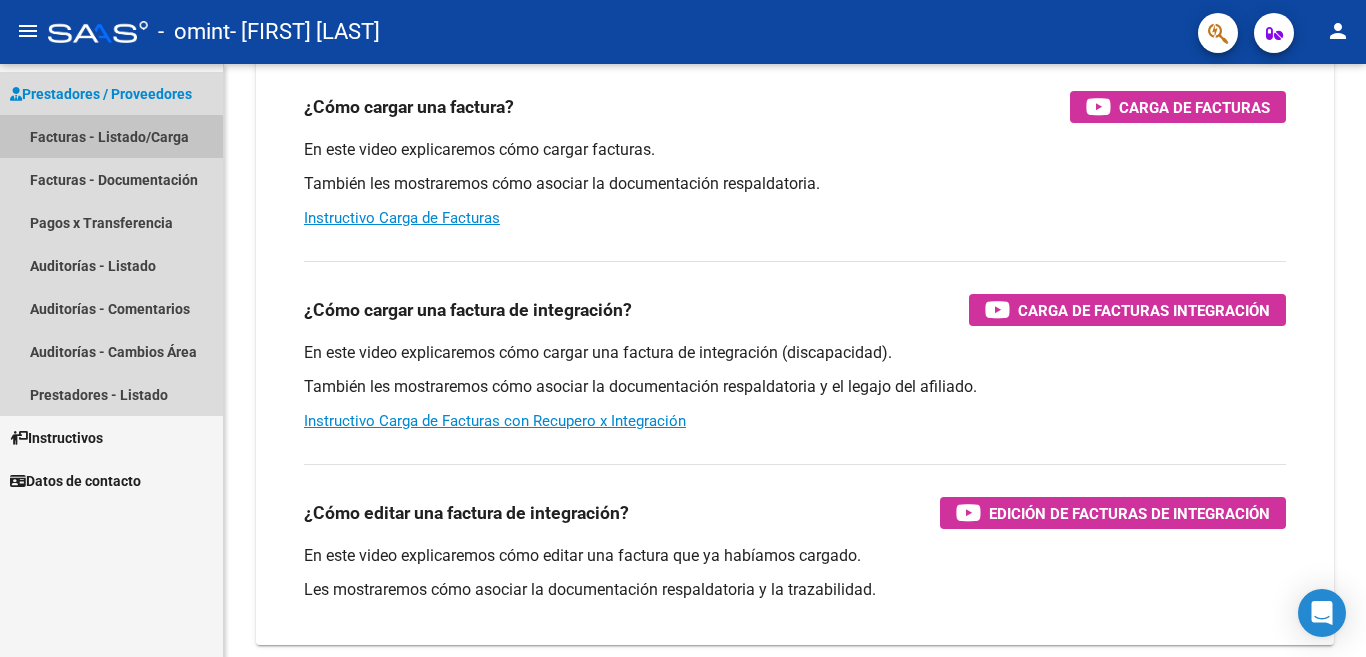 click on "Facturas - Listado/Carga" at bounding box center [111, 136] 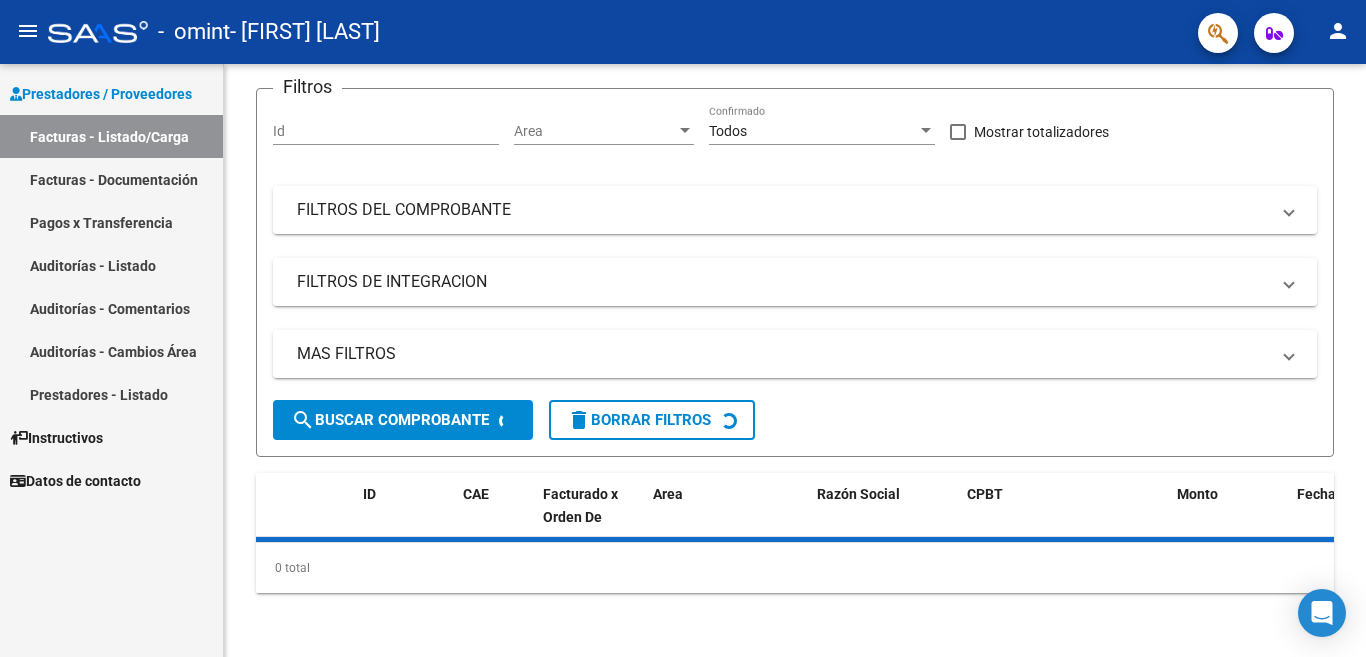 click 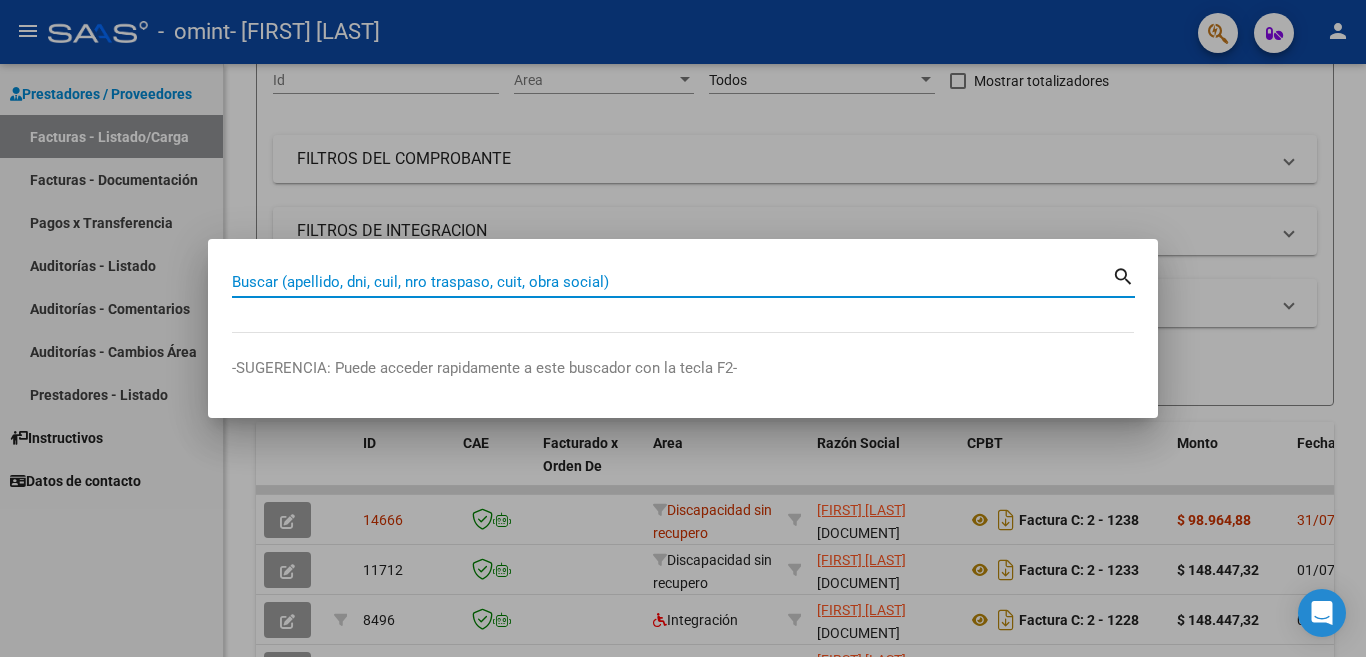 scroll, scrollTop: 200, scrollLeft: 0, axis: vertical 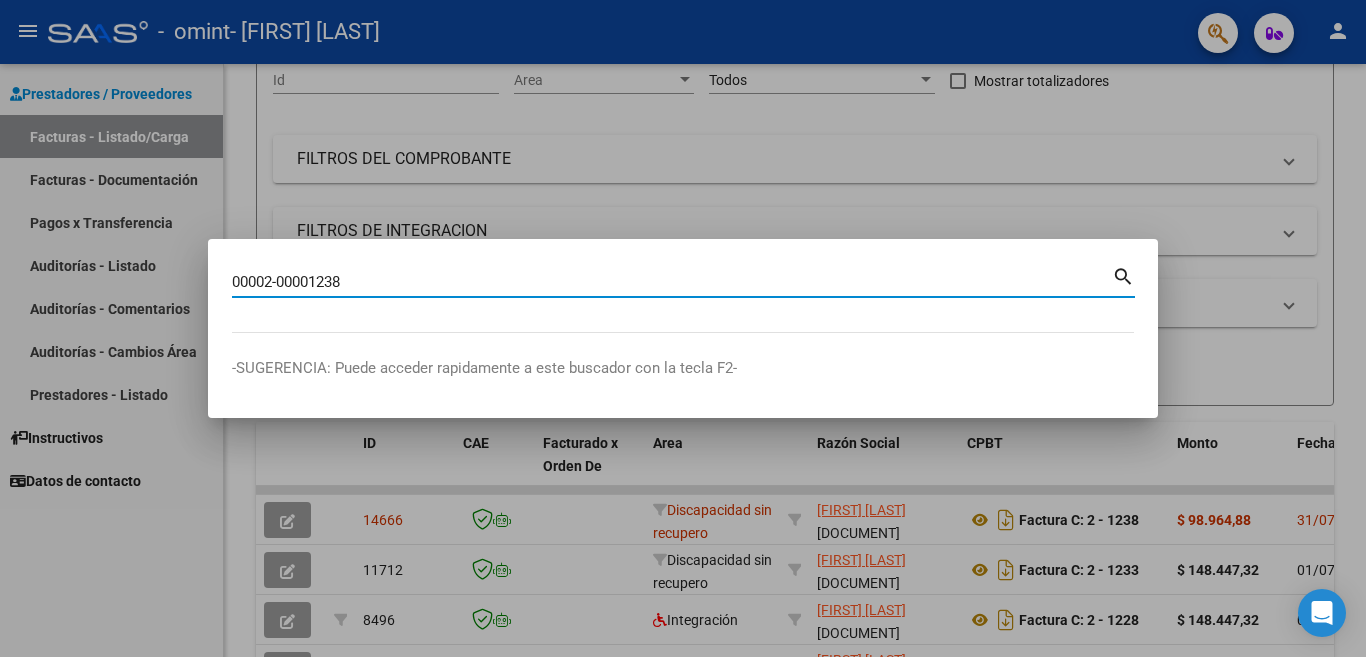 type on "00002-00001238" 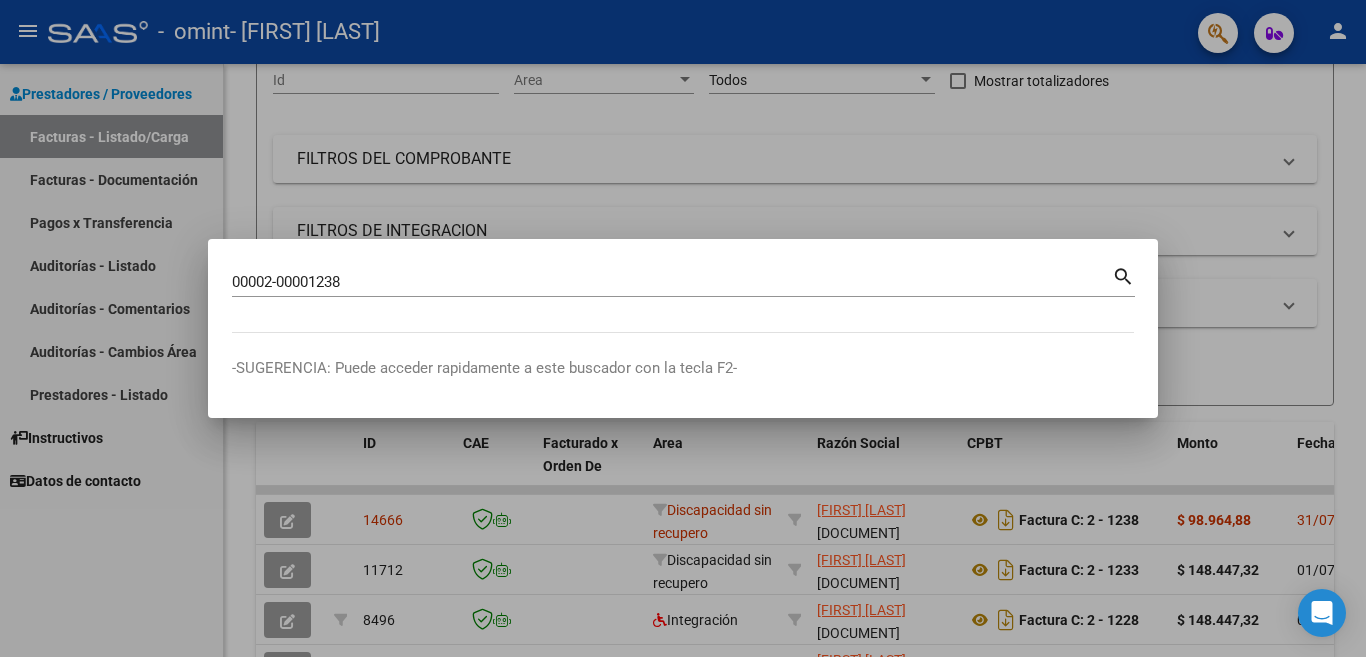 click on "search" at bounding box center (1123, 275) 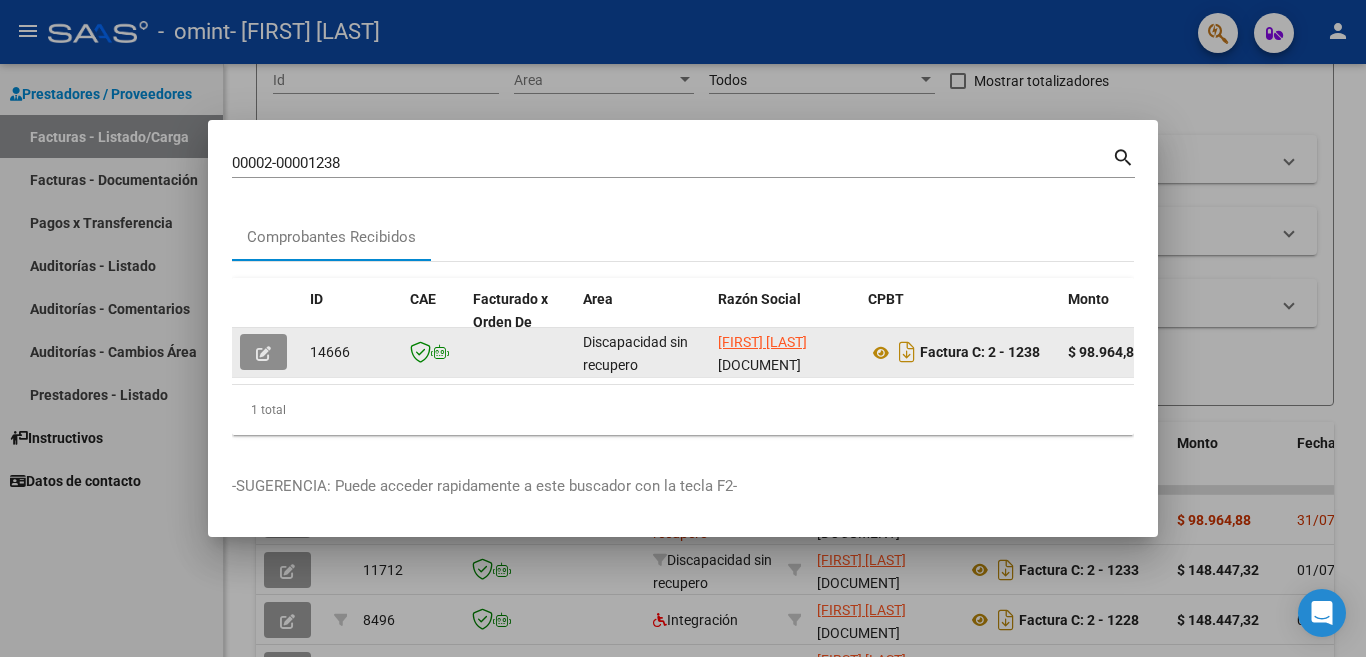 click 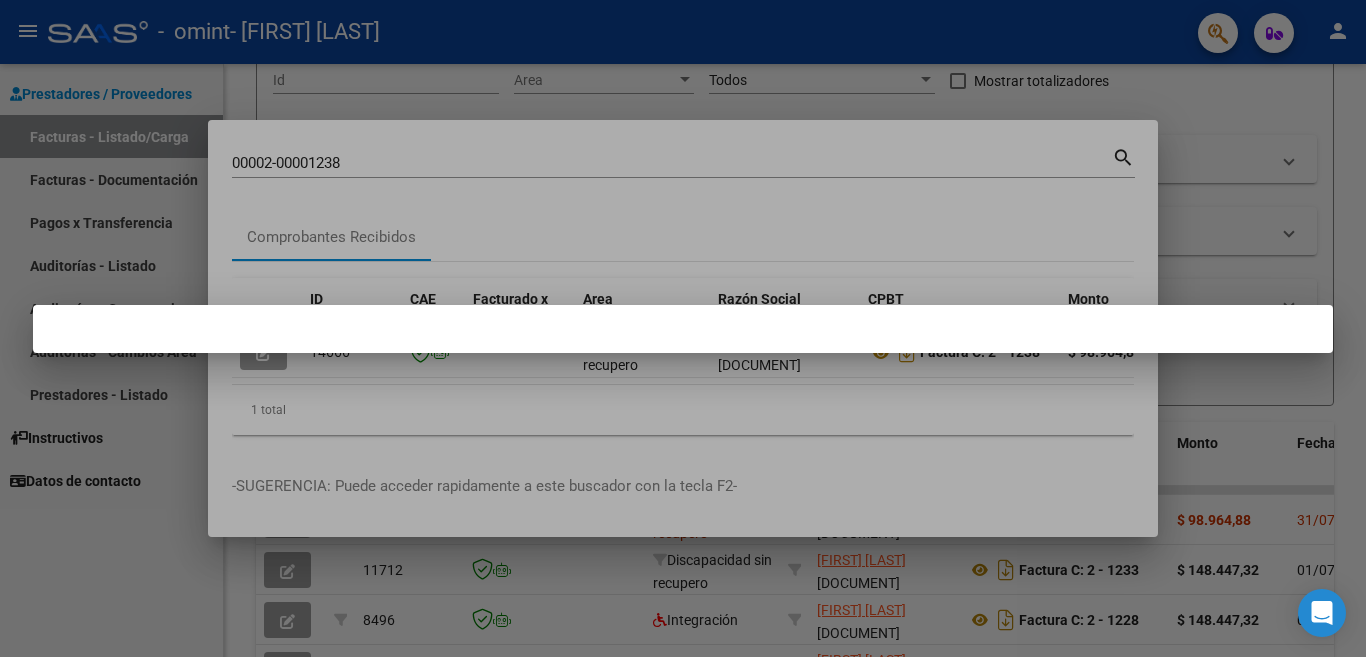 click at bounding box center (683, 328) 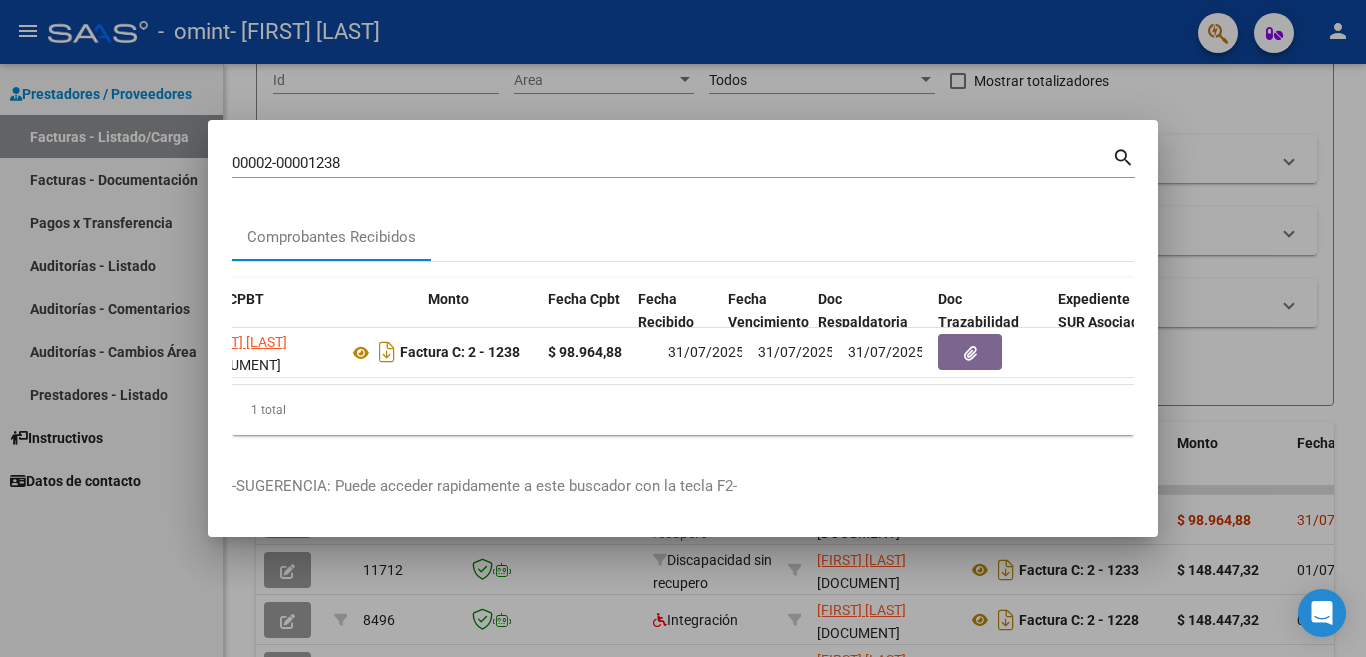 scroll, scrollTop: 0, scrollLeft: 640, axis: horizontal 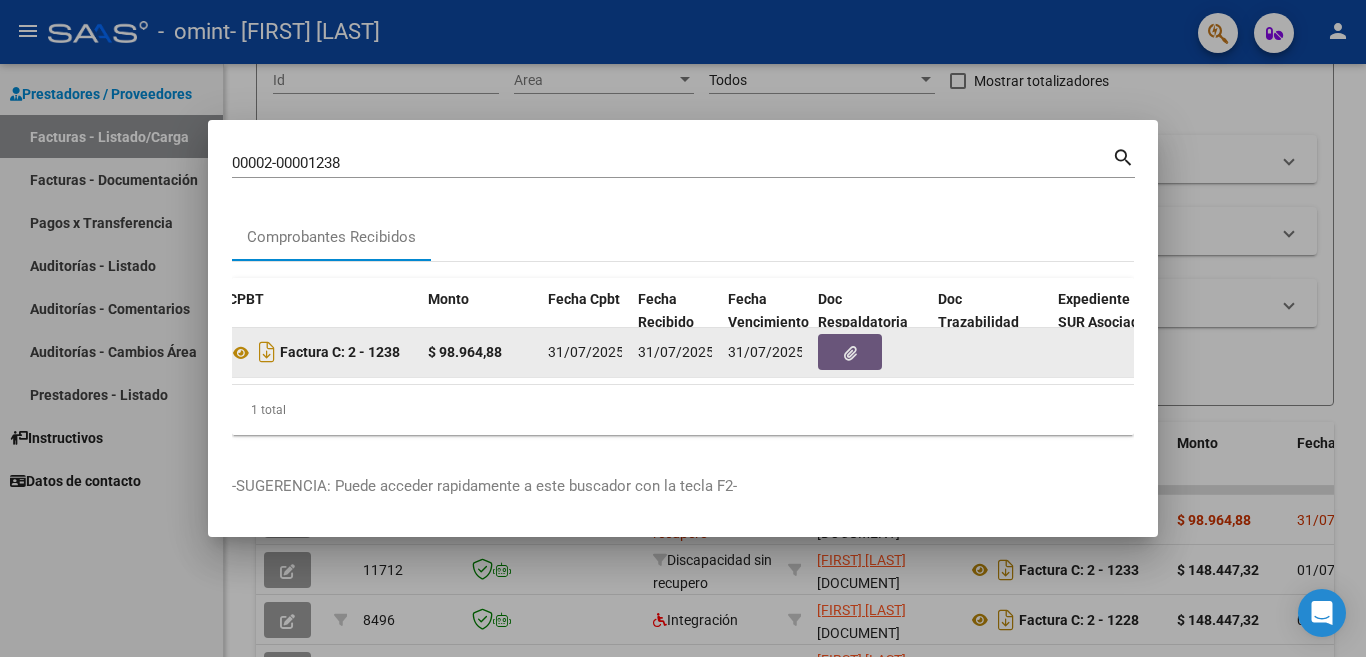 click 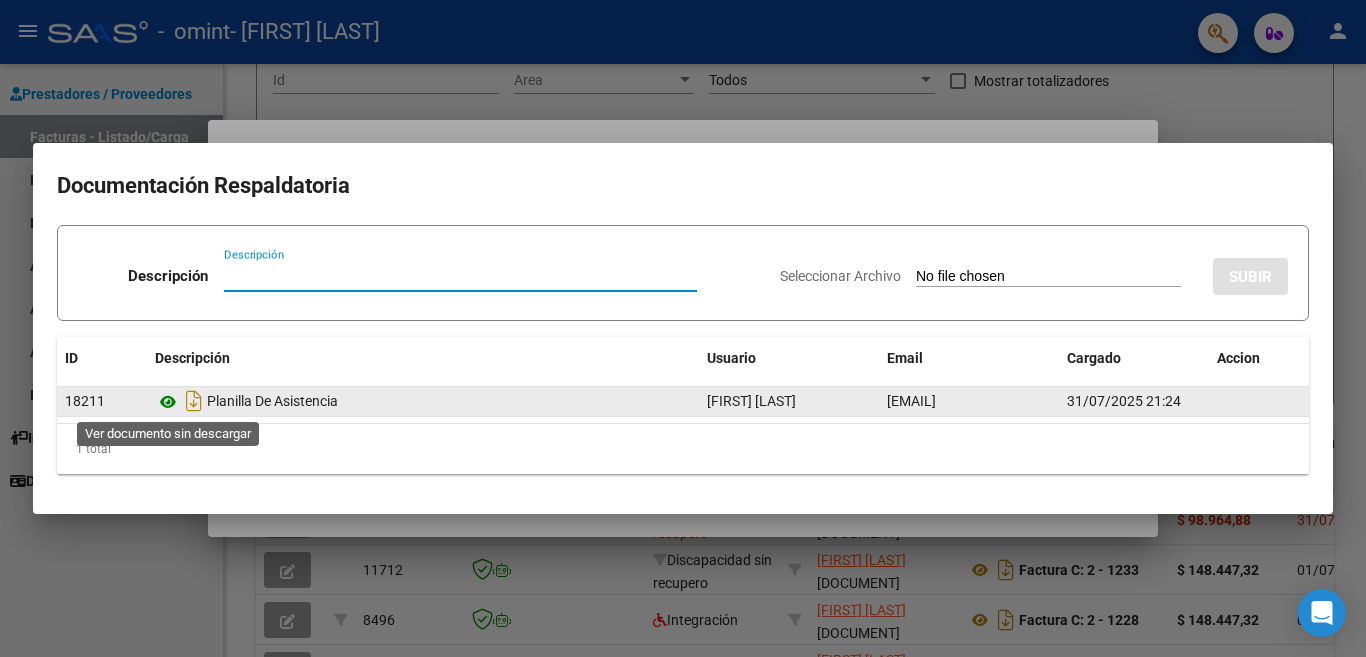 click 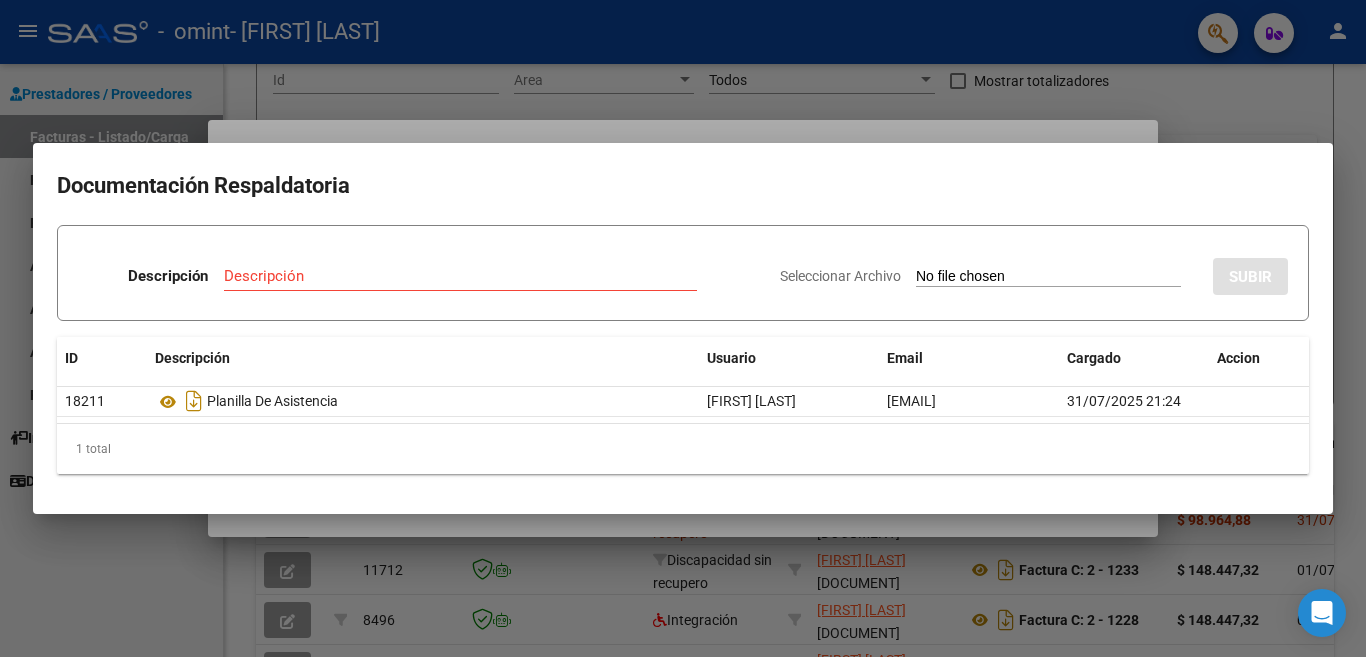 click on "Descripción" at bounding box center [460, 276] 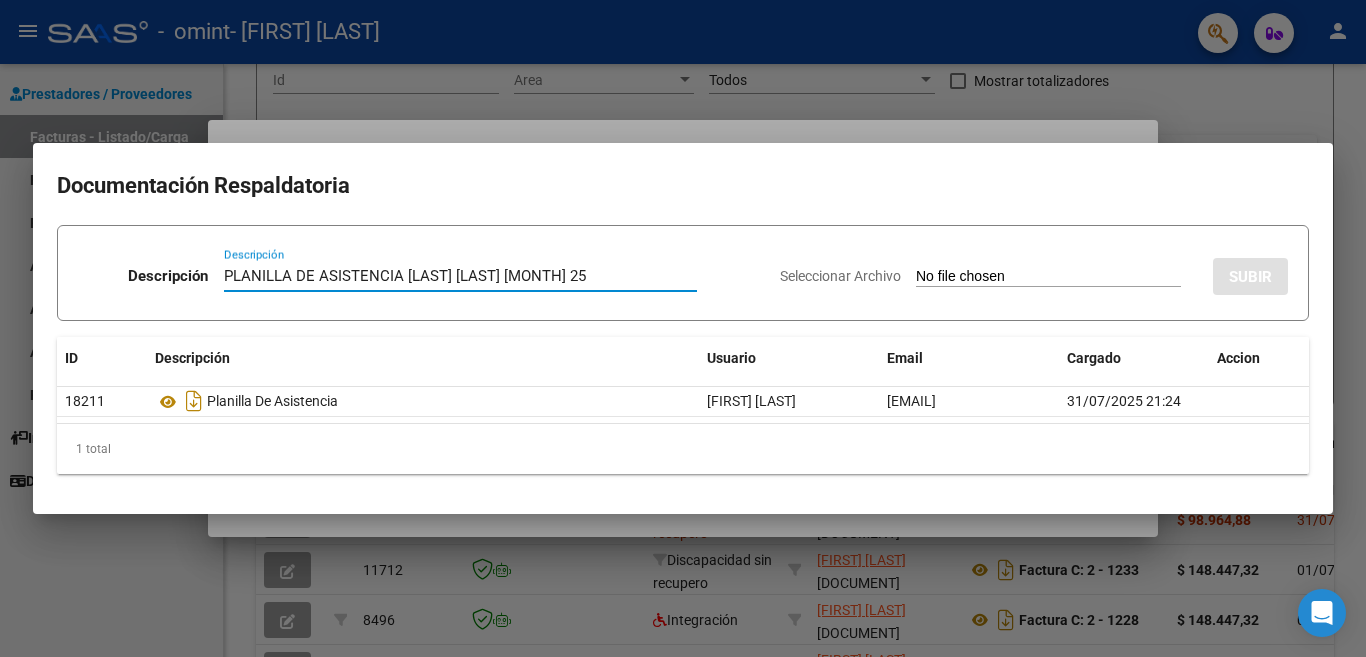 type on "PLANILLA DE ASISTENCIA [LAST] [LAST] [MONTH] 25" 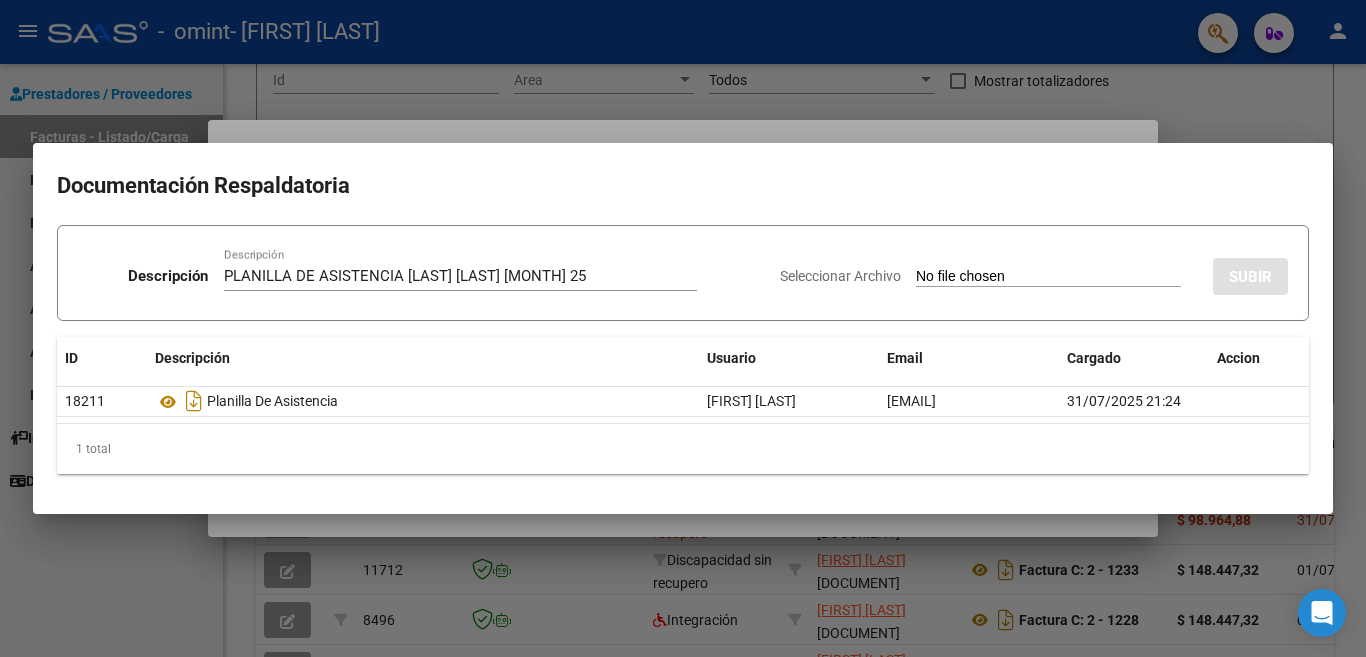 click on "Seleccionar Archivo" at bounding box center [1048, 277] 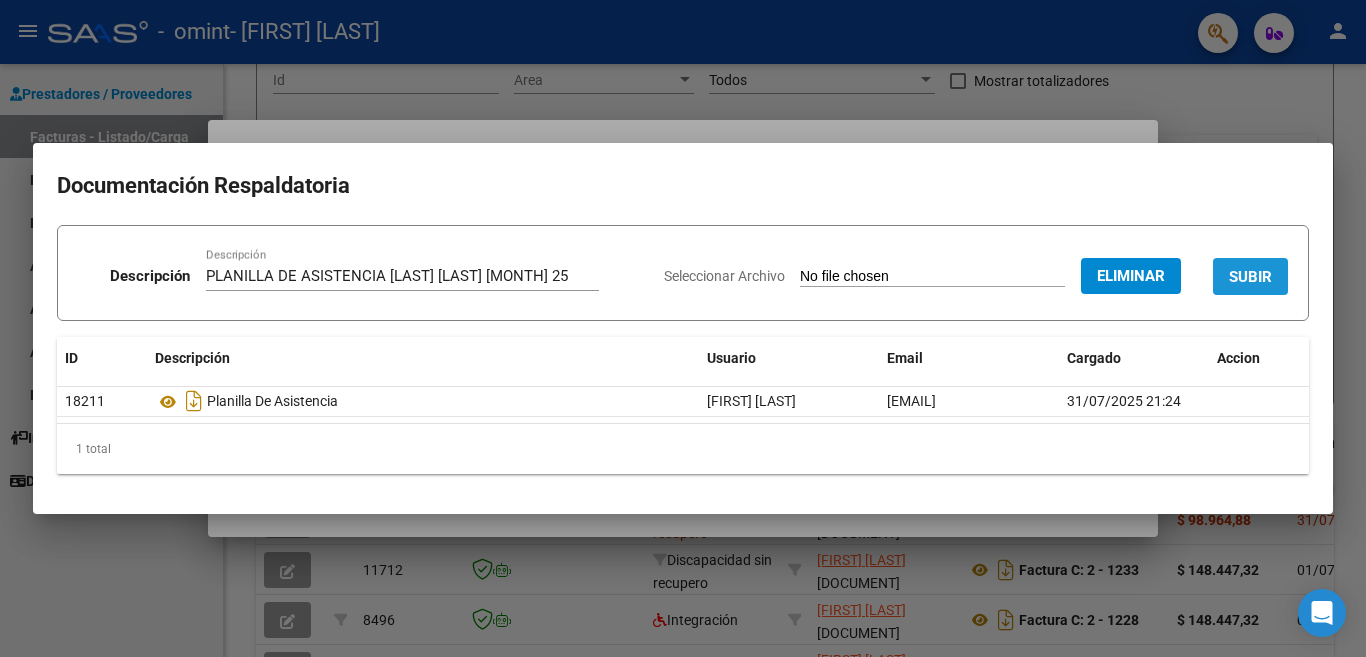 click on "SUBIR" at bounding box center [1250, 277] 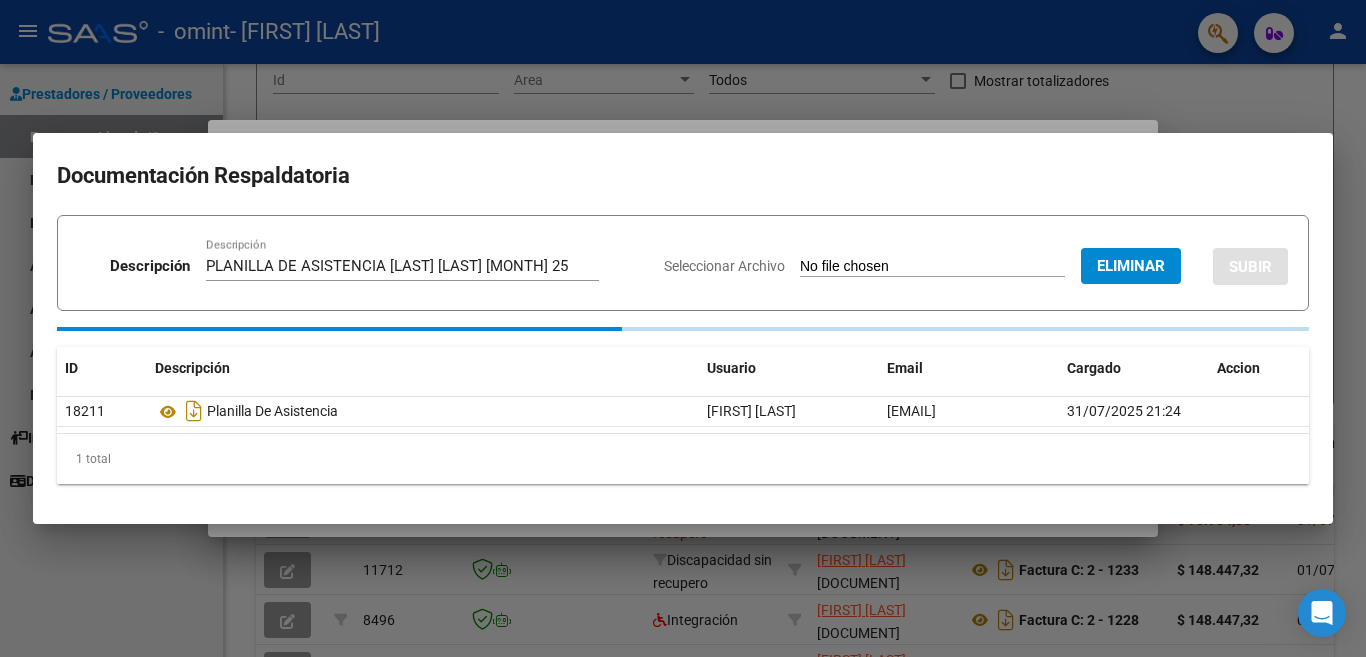 type 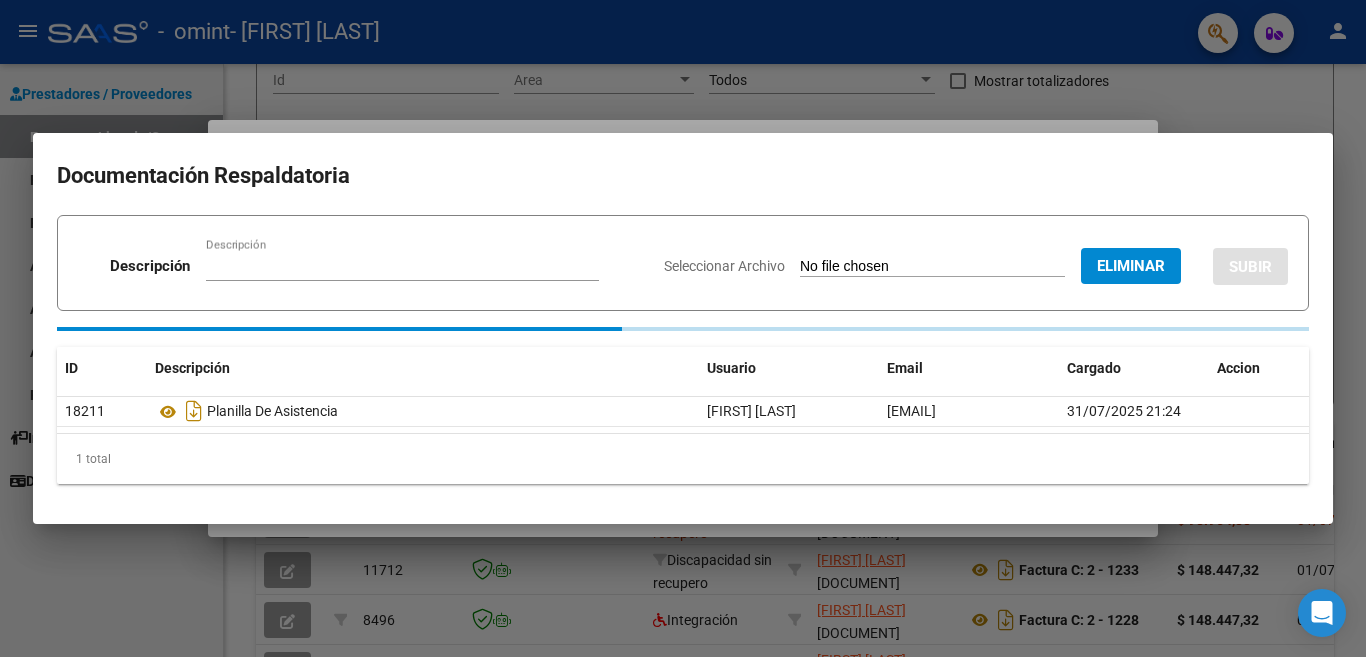 type 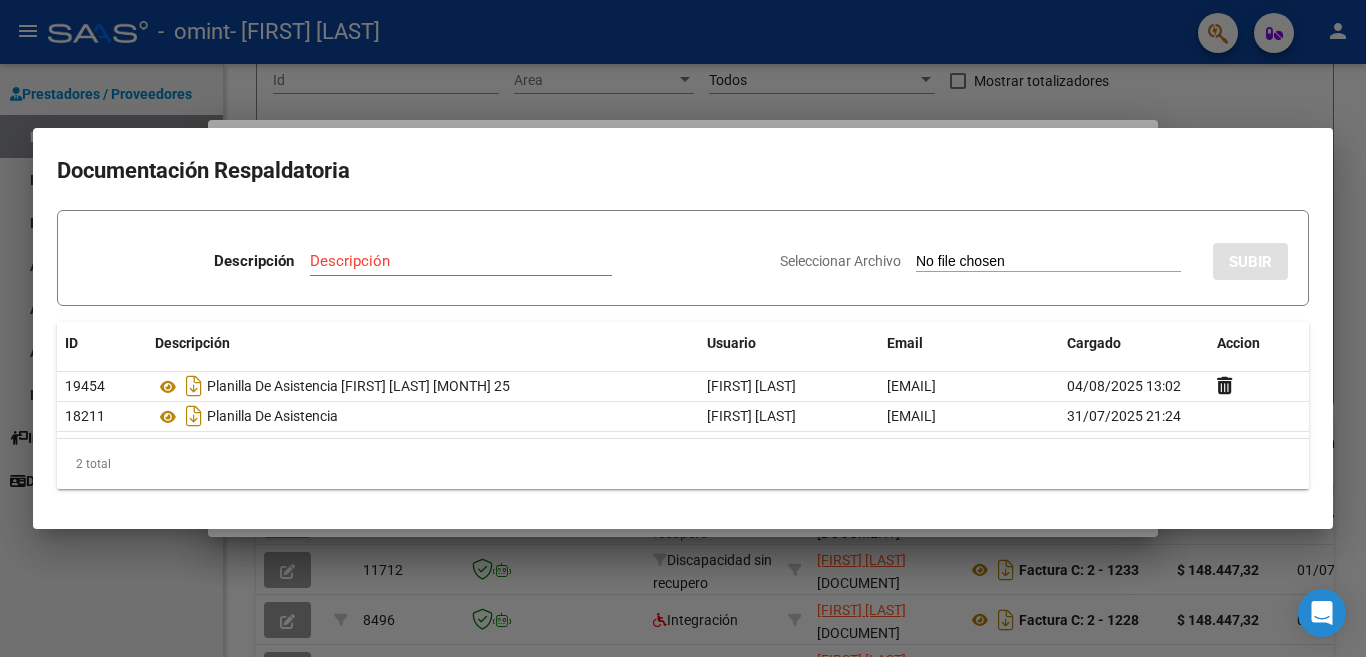 drag, startPoint x: 318, startPoint y: 421, endPoint x: 285, endPoint y: 448, distance: 42.638012 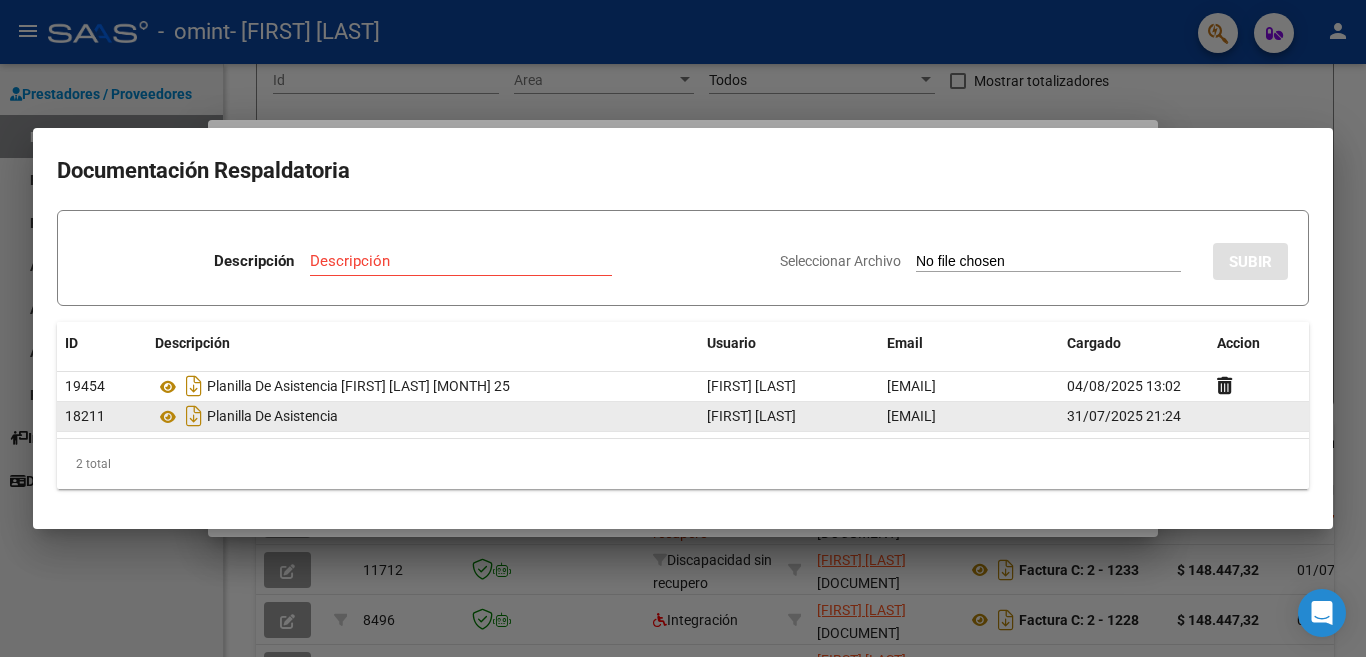 click 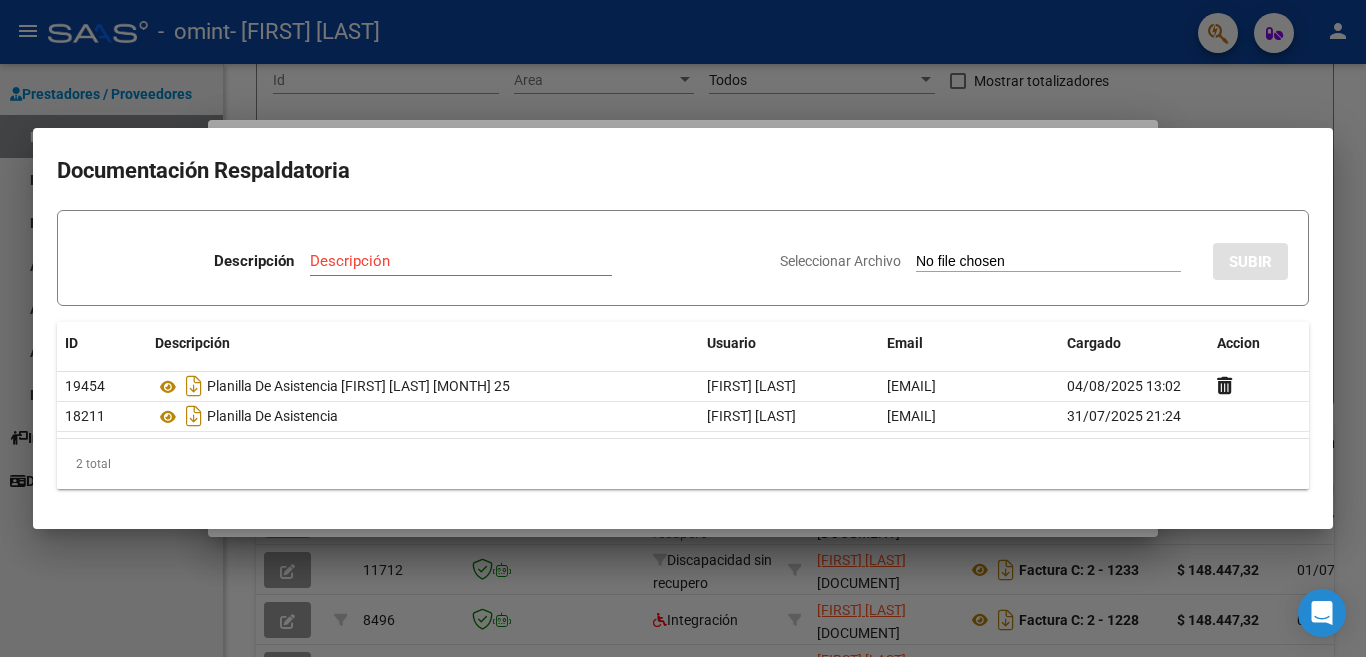 click at bounding box center [683, 328] 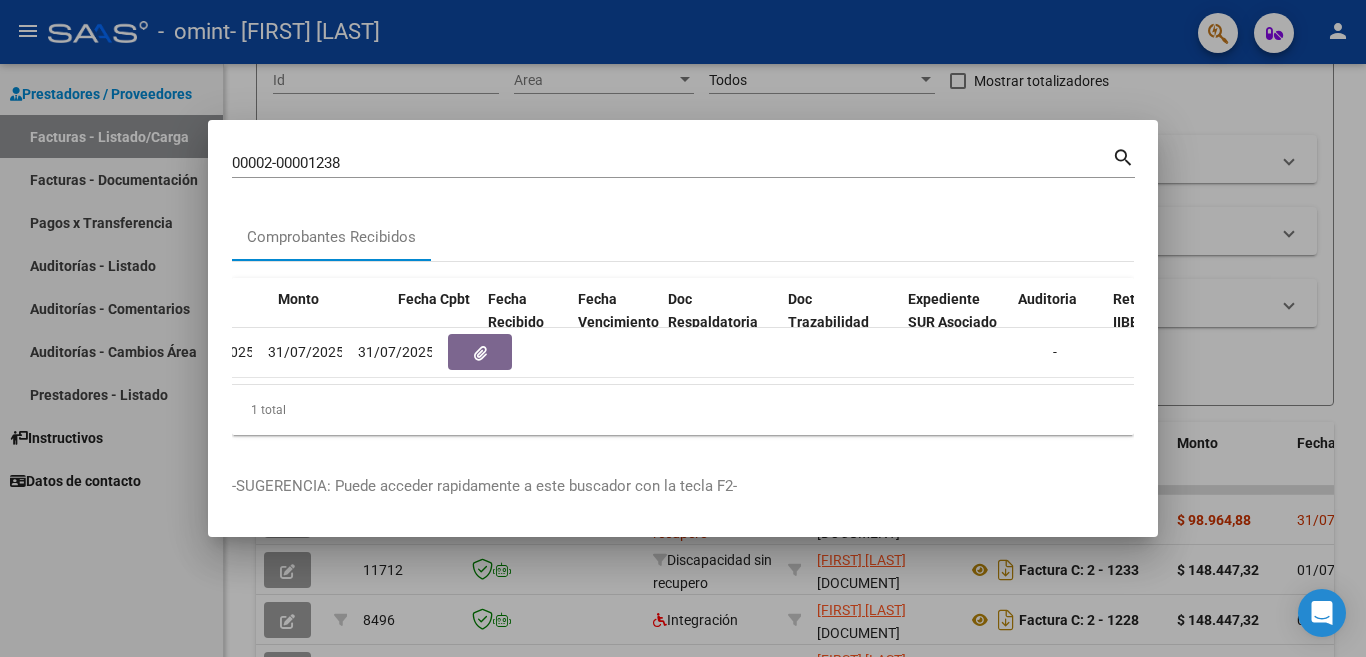 scroll, scrollTop: 0, scrollLeft: 0, axis: both 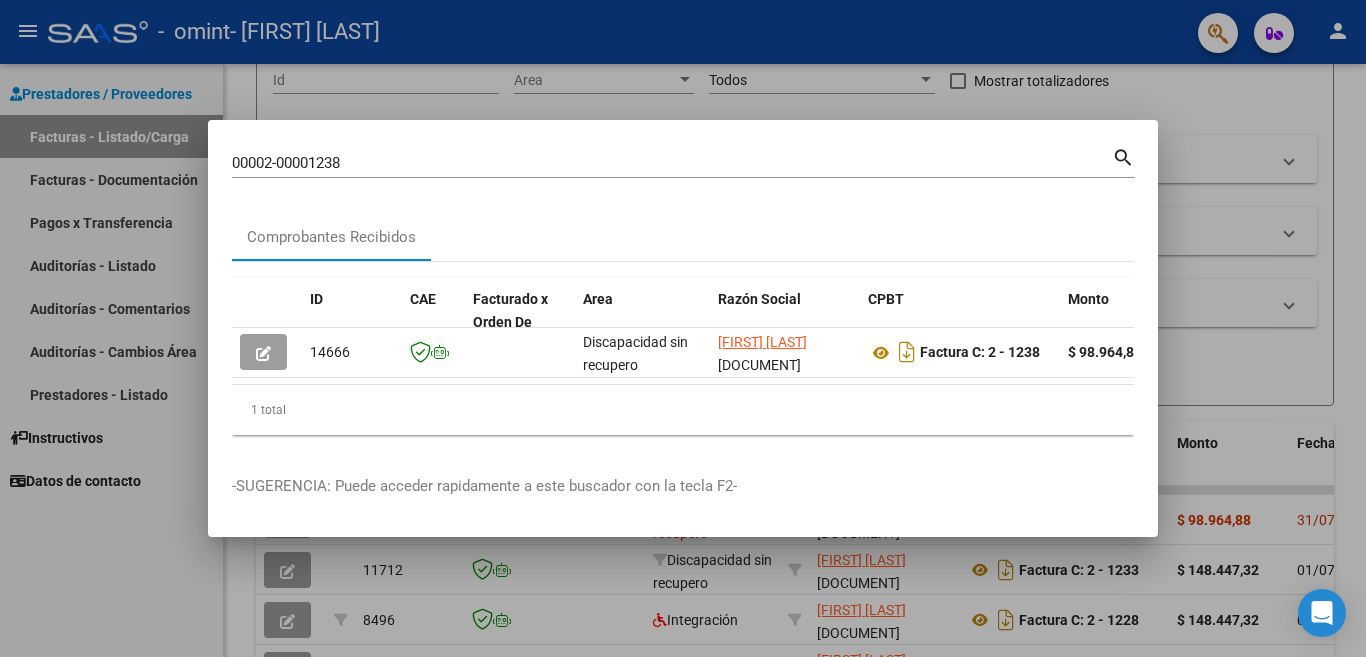 click at bounding box center (683, 328) 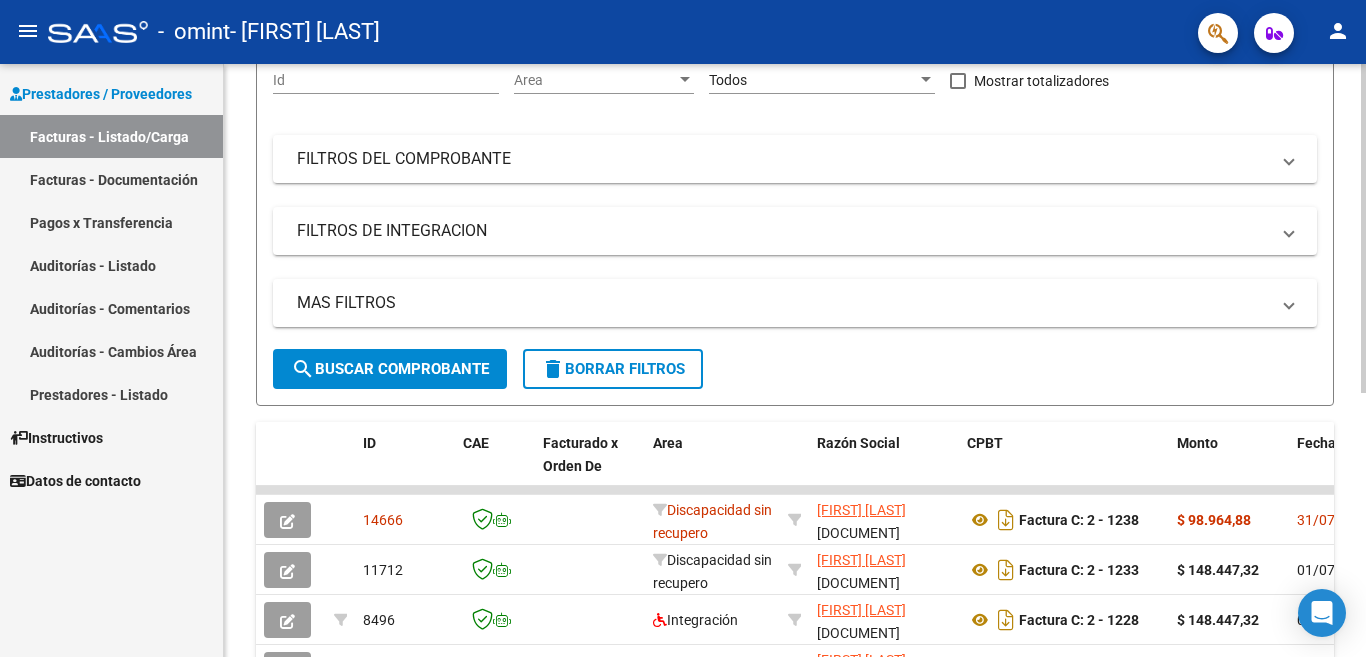drag, startPoint x: 1359, startPoint y: 189, endPoint x: 1359, endPoint y: 216, distance: 27 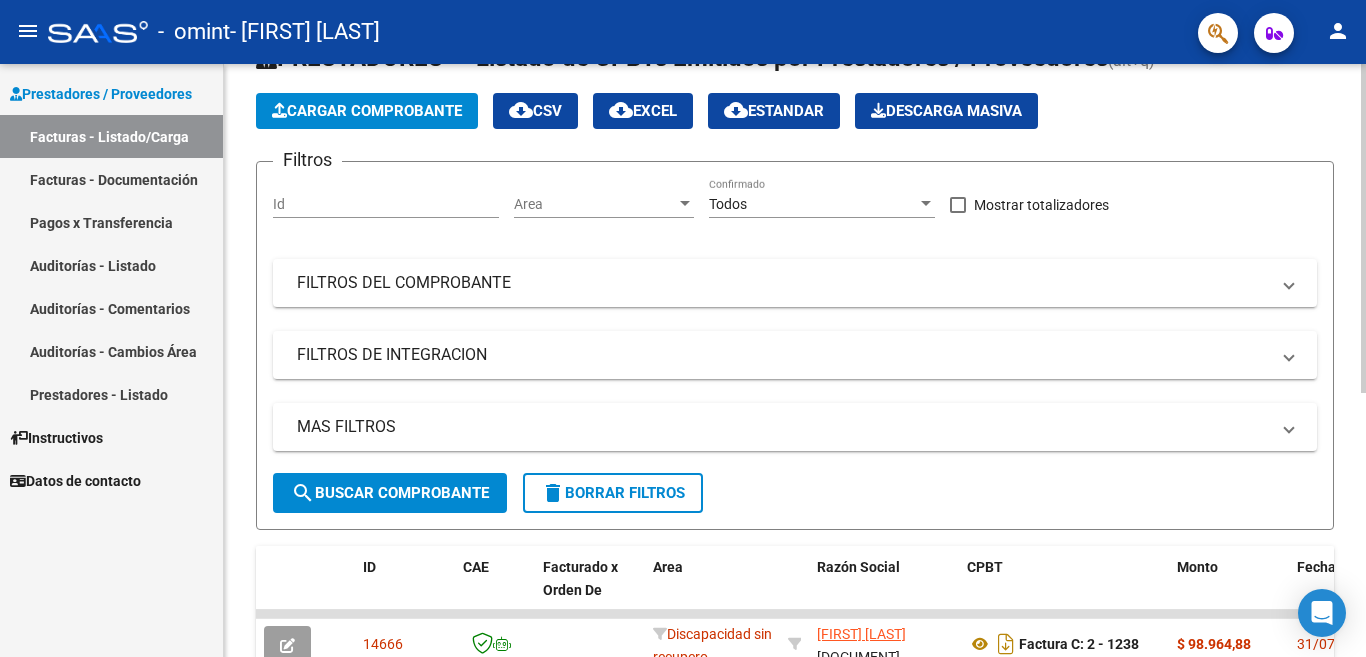 scroll, scrollTop: 0, scrollLeft: 0, axis: both 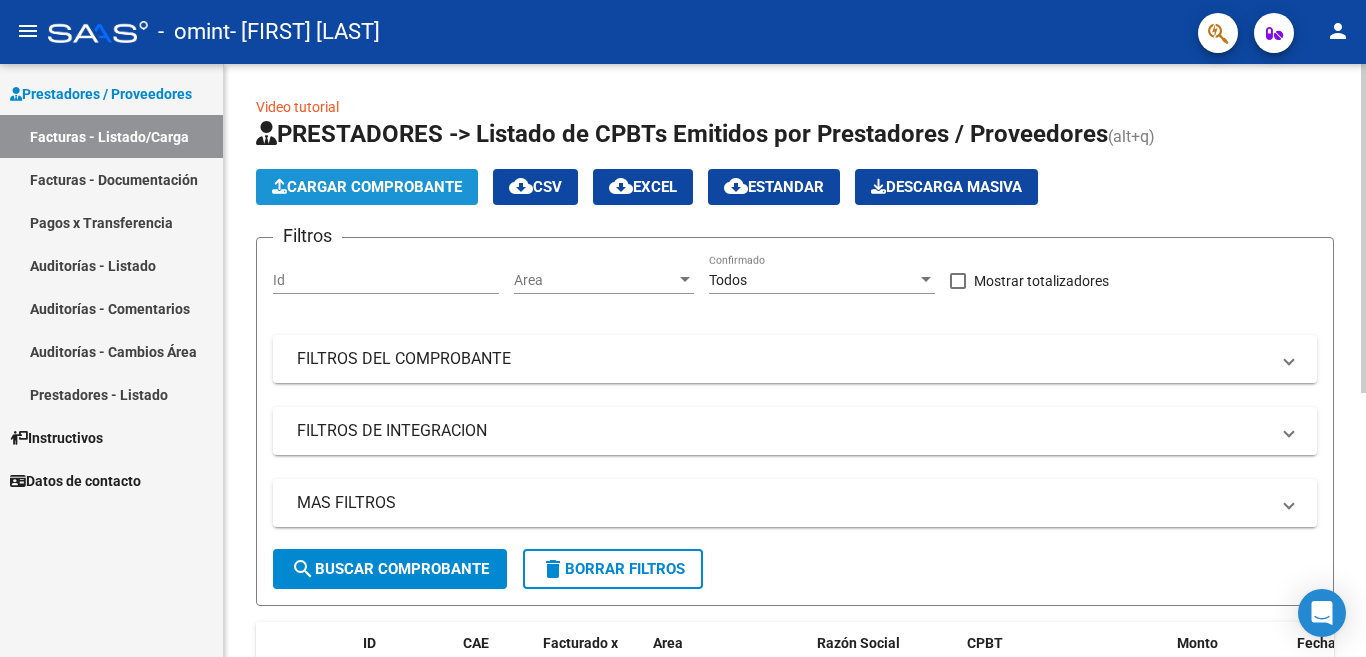 click on "Cargar Comprobante" 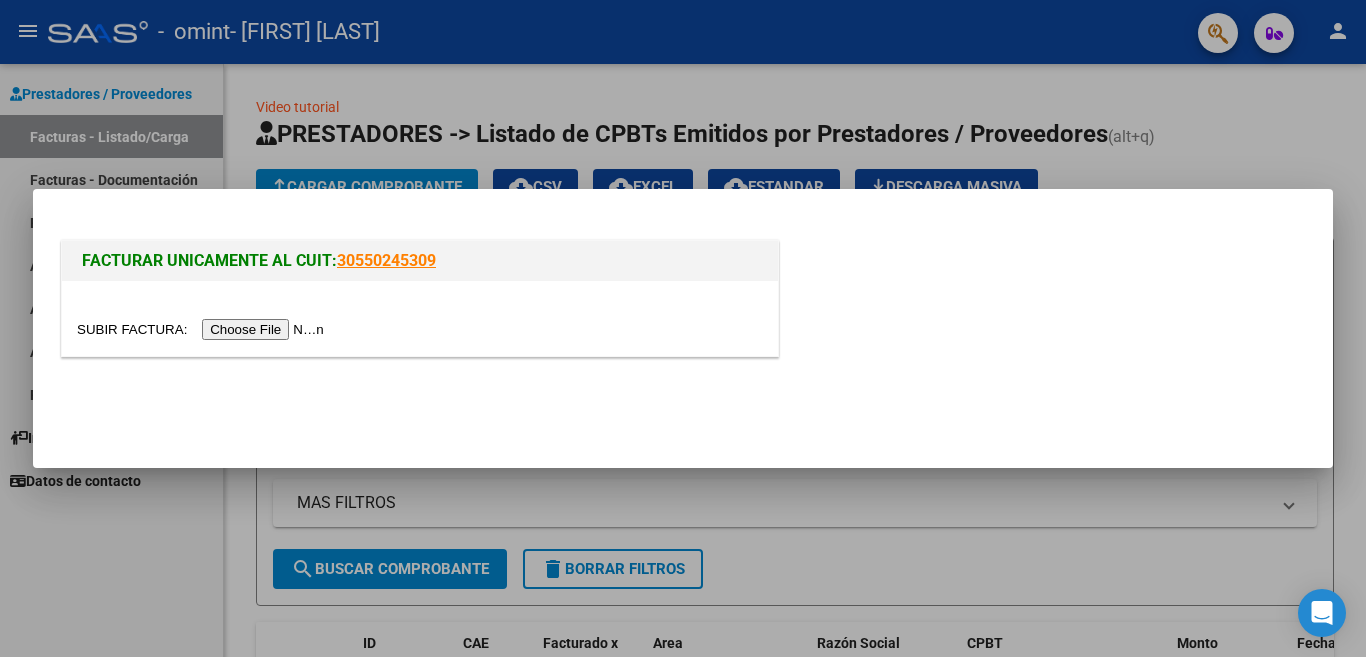 click at bounding box center [203, 329] 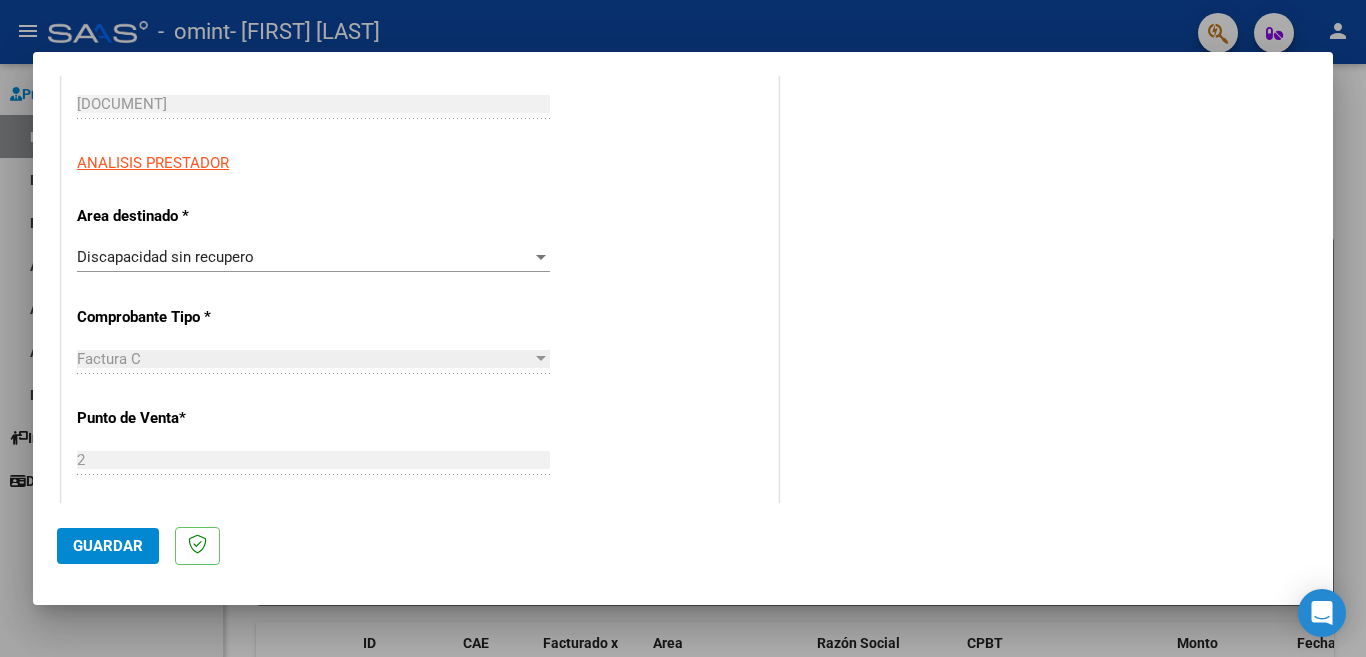 scroll, scrollTop: 309, scrollLeft: 0, axis: vertical 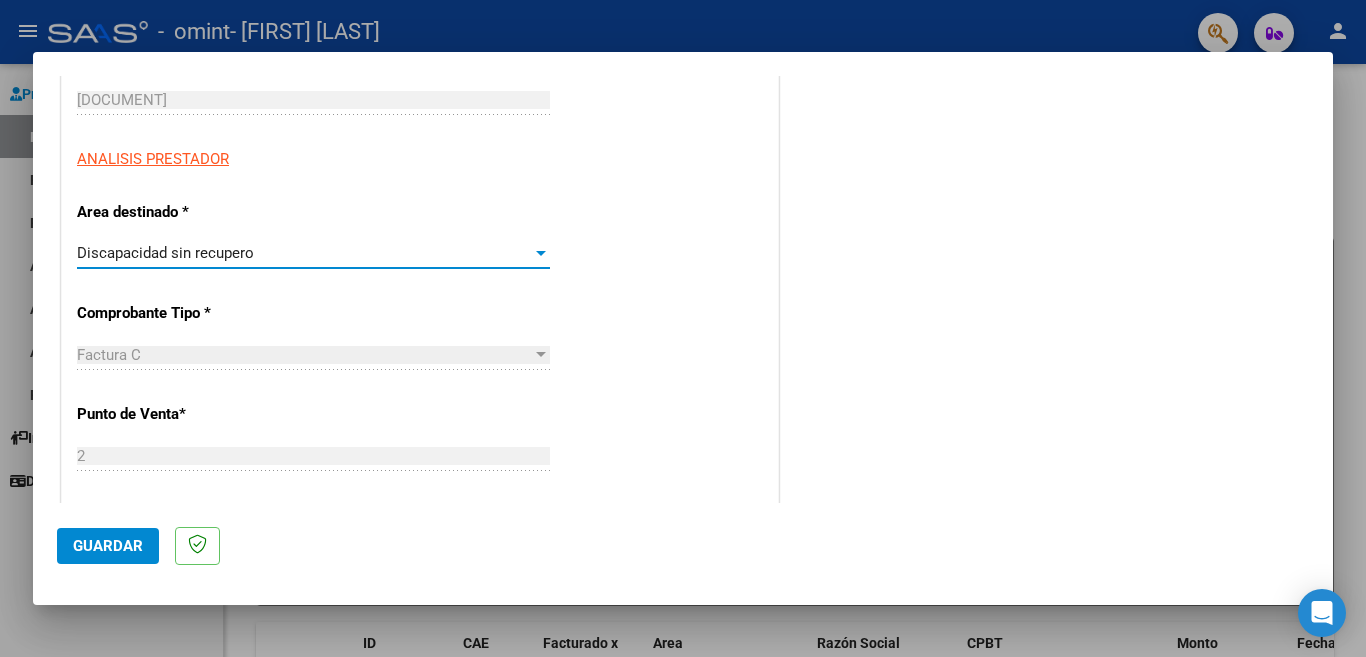 click at bounding box center [541, 253] 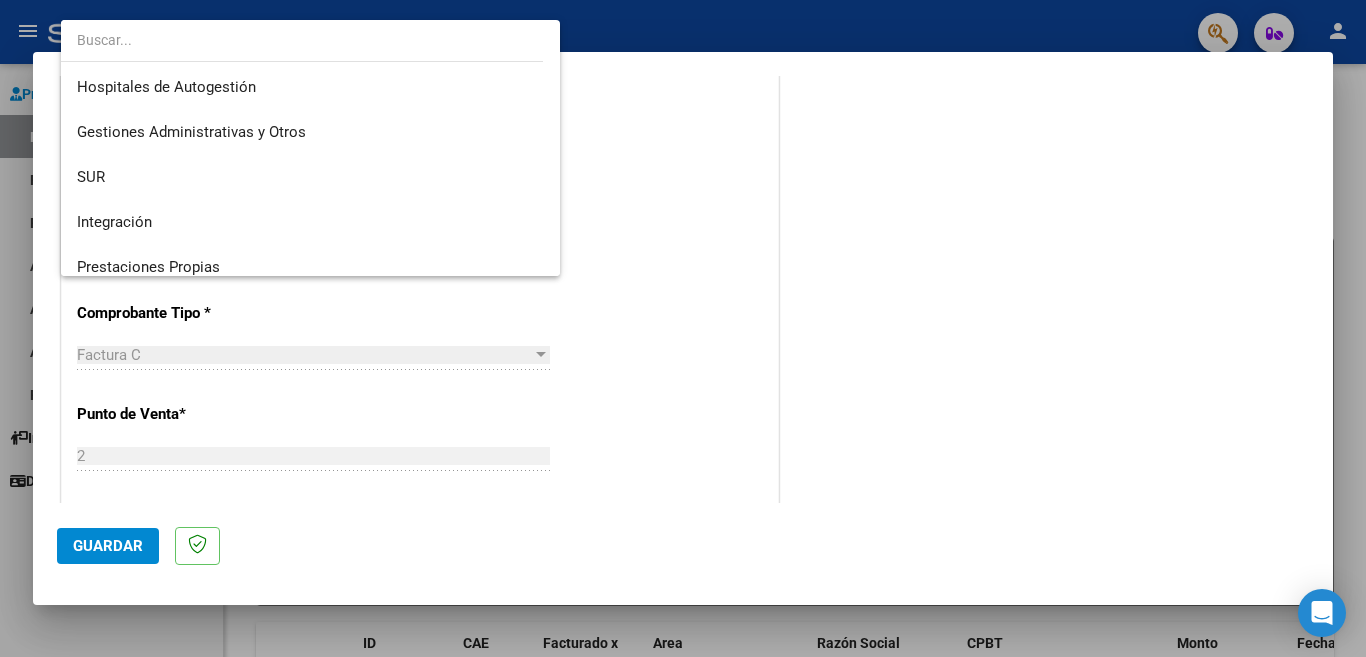 scroll, scrollTop: 149, scrollLeft: 0, axis: vertical 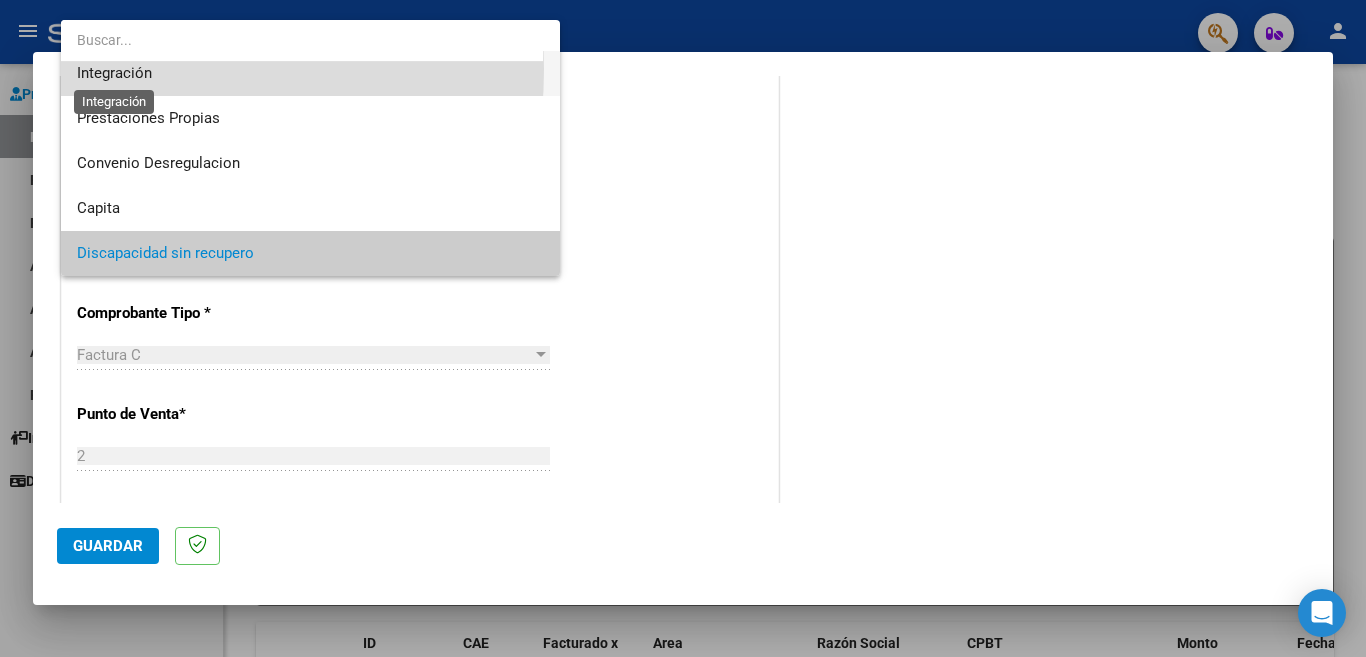 click on "Integración" at bounding box center (114, 73) 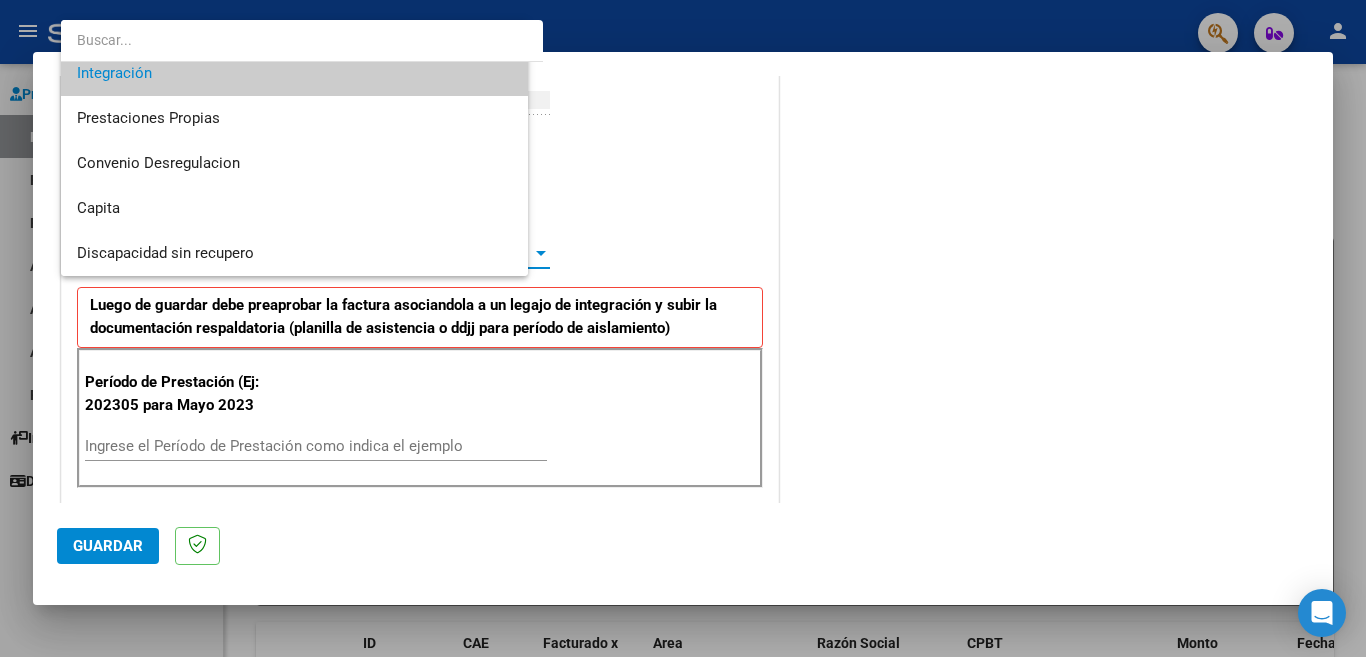 scroll, scrollTop: 135, scrollLeft: 0, axis: vertical 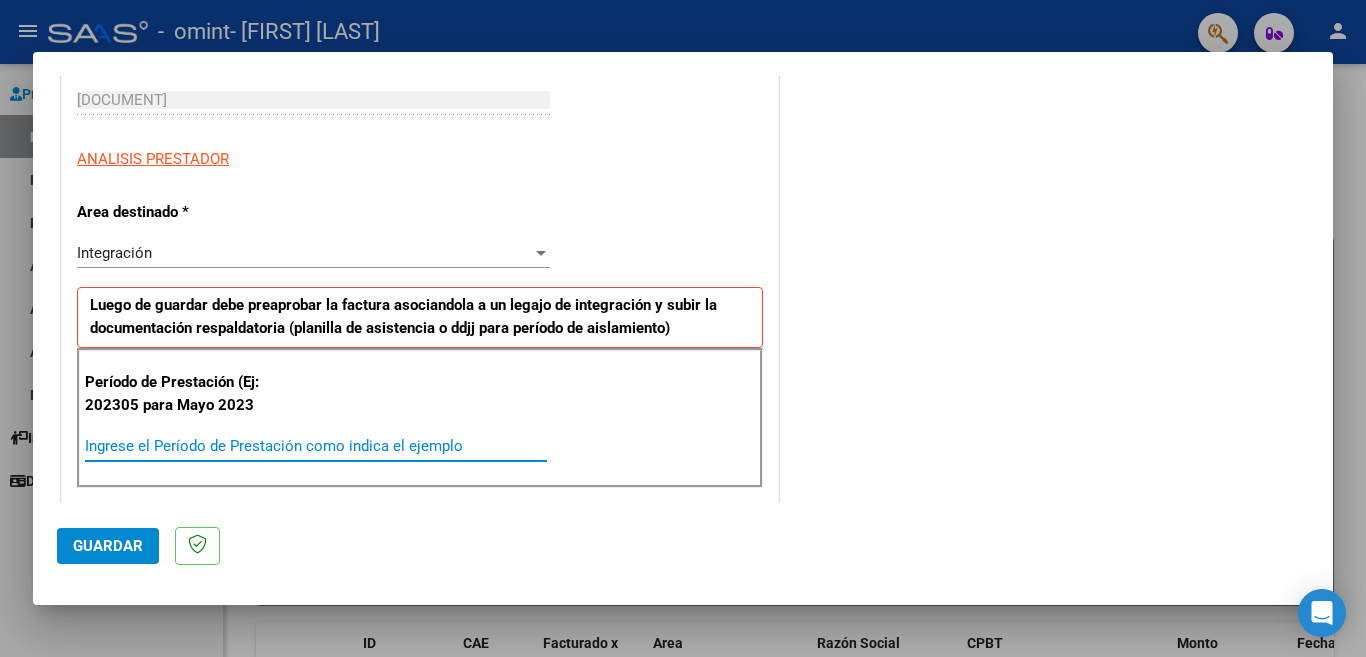 click on "Ingrese el Período de Prestación como indica el ejemplo" at bounding box center (316, 446) 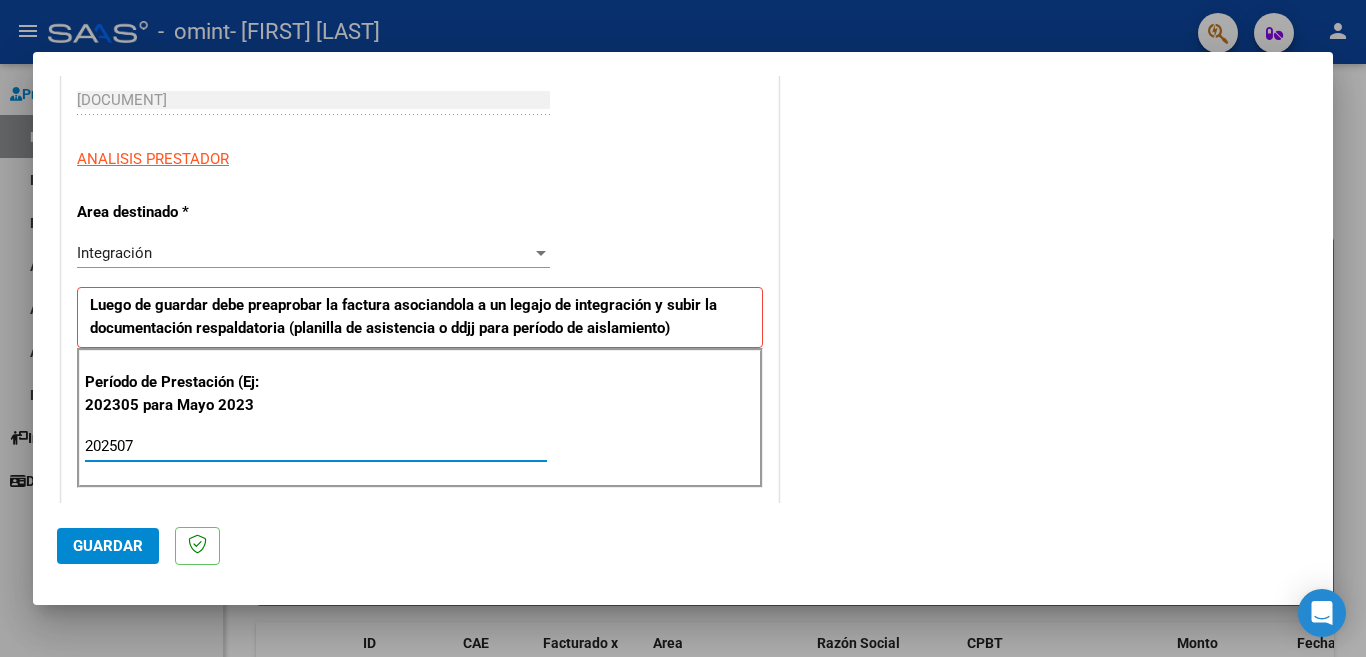 scroll, scrollTop: 509, scrollLeft: 0, axis: vertical 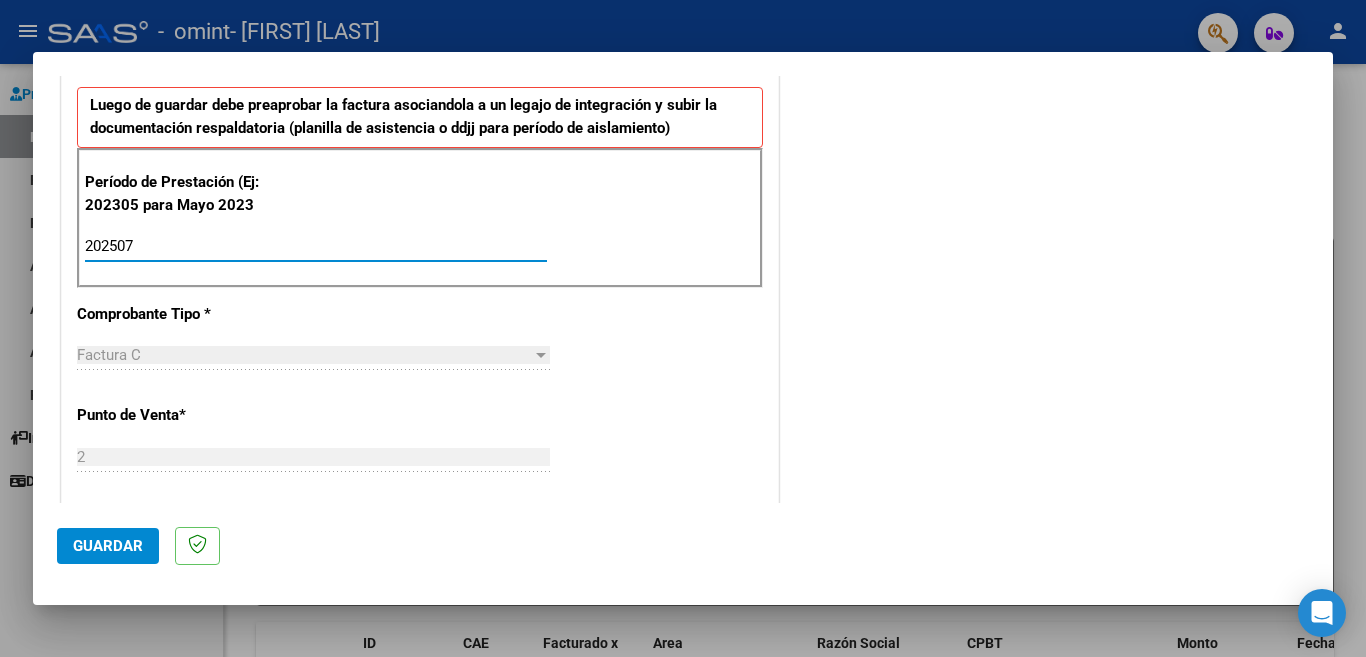 type on "202507" 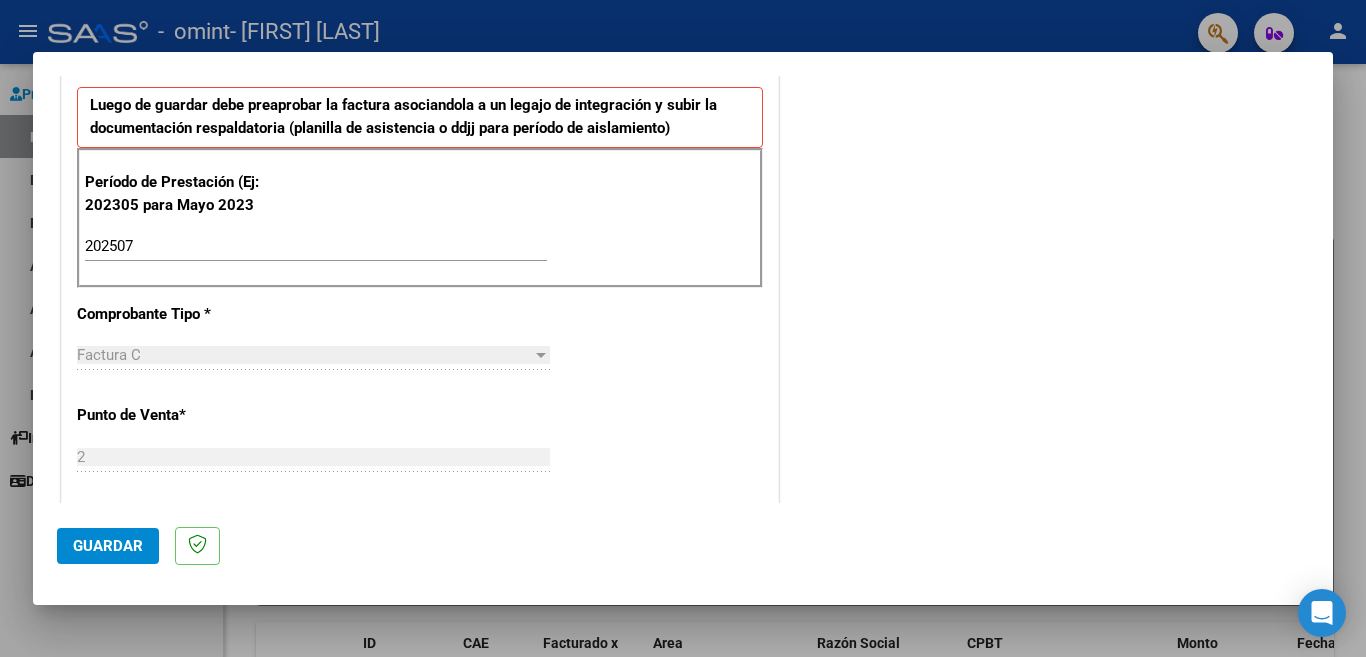 click on "Factura C" at bounding box center (304, 355) 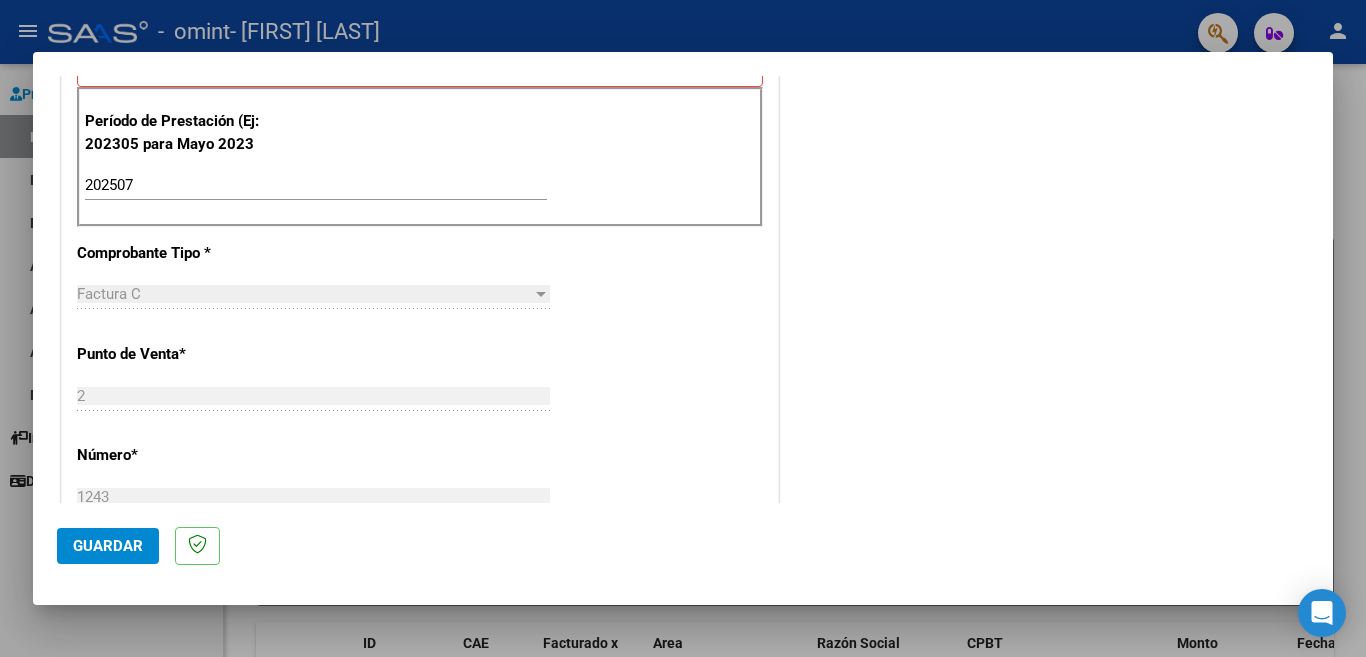 scroll, scrollTop: 0, scrollLeft: 0, axis: both 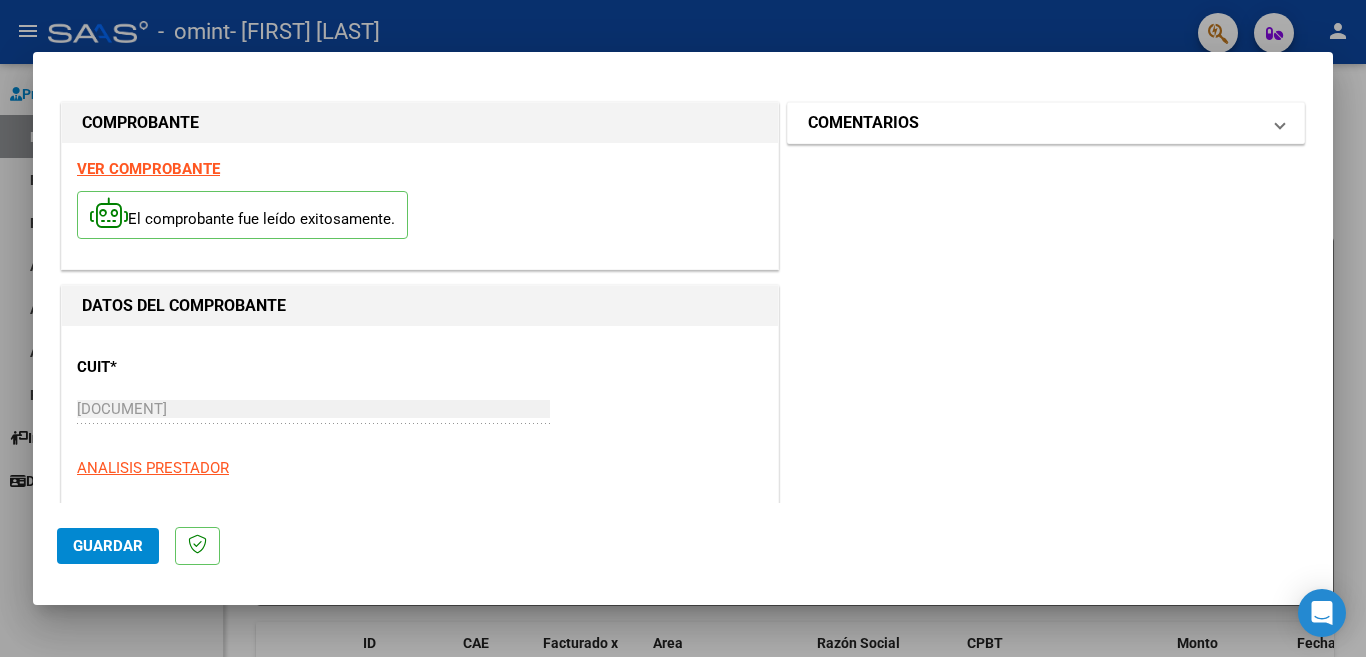 click at bounding box center [1280, 123] 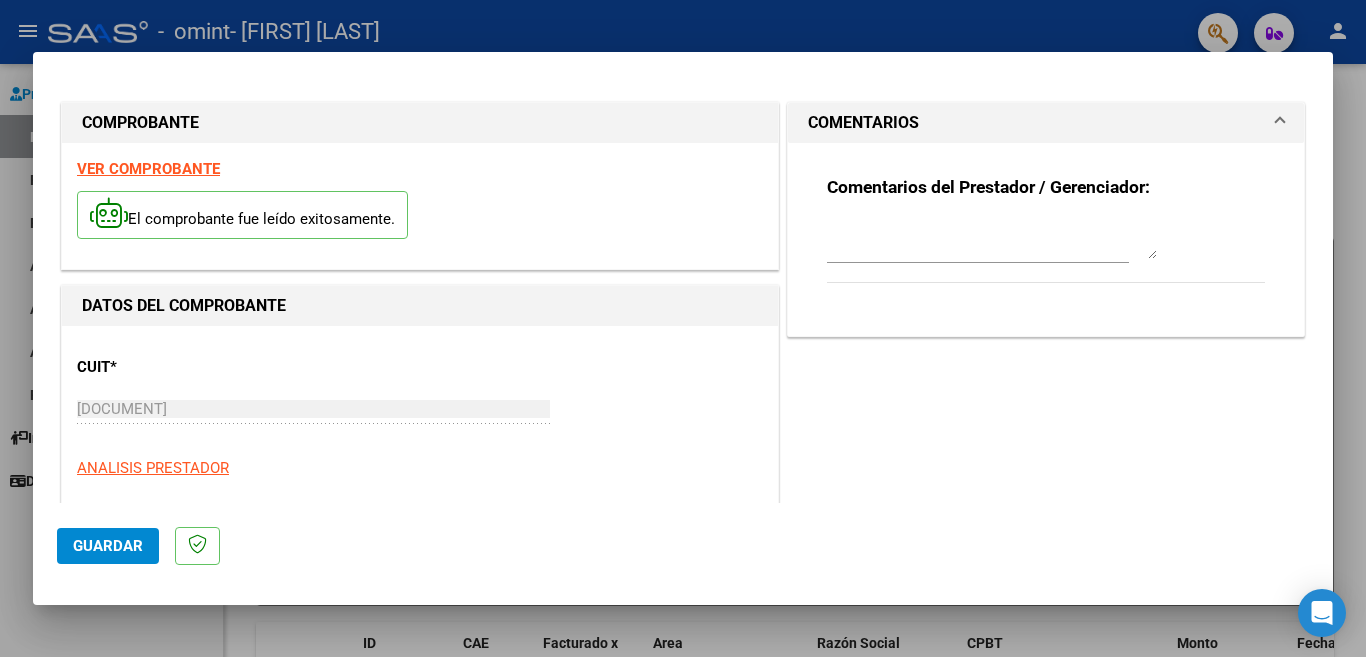 scroll, scrollTop: 300, scrollLeft: 0, axis: vertical 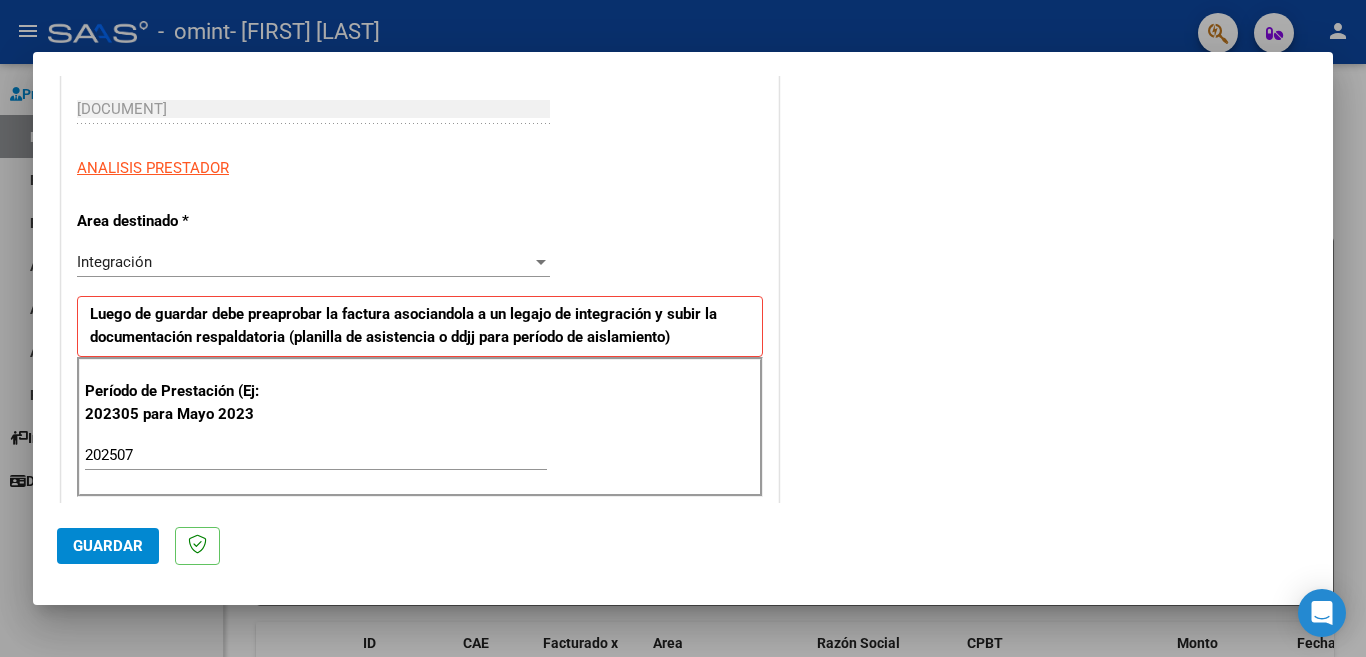 click on "Guardar" 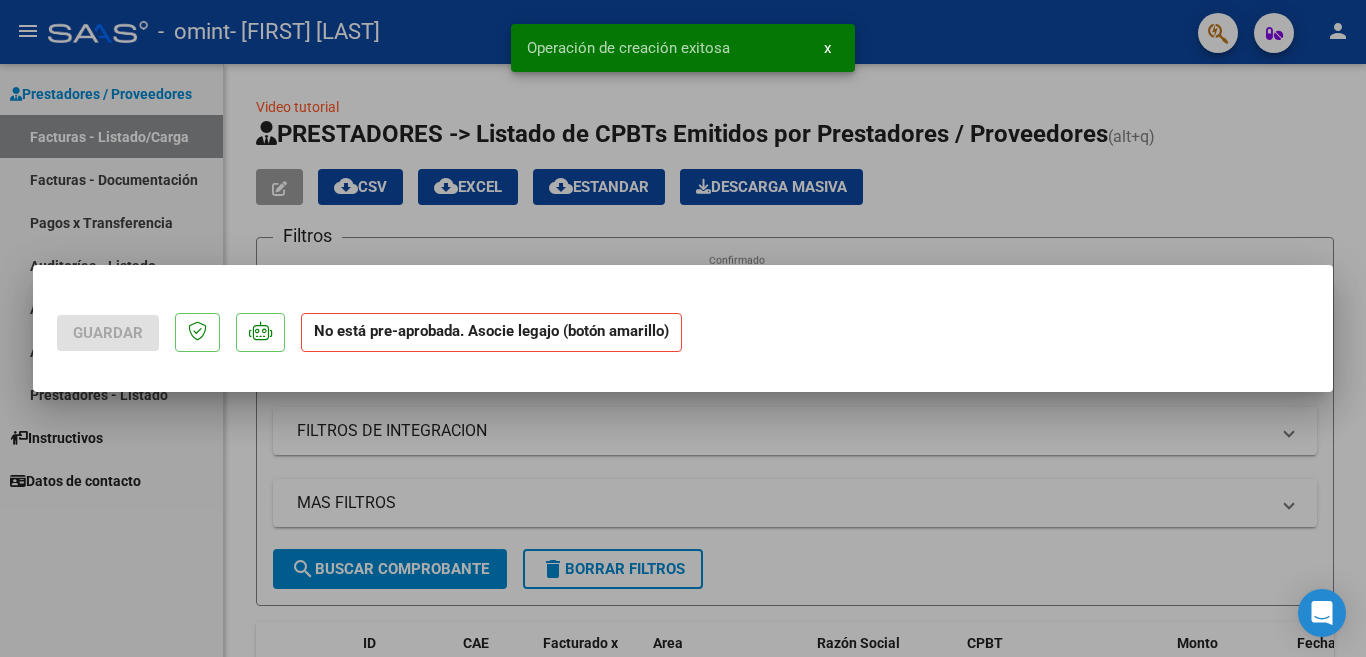 scroll, scrollTop: 0, scrollLeft: 0, axis: both 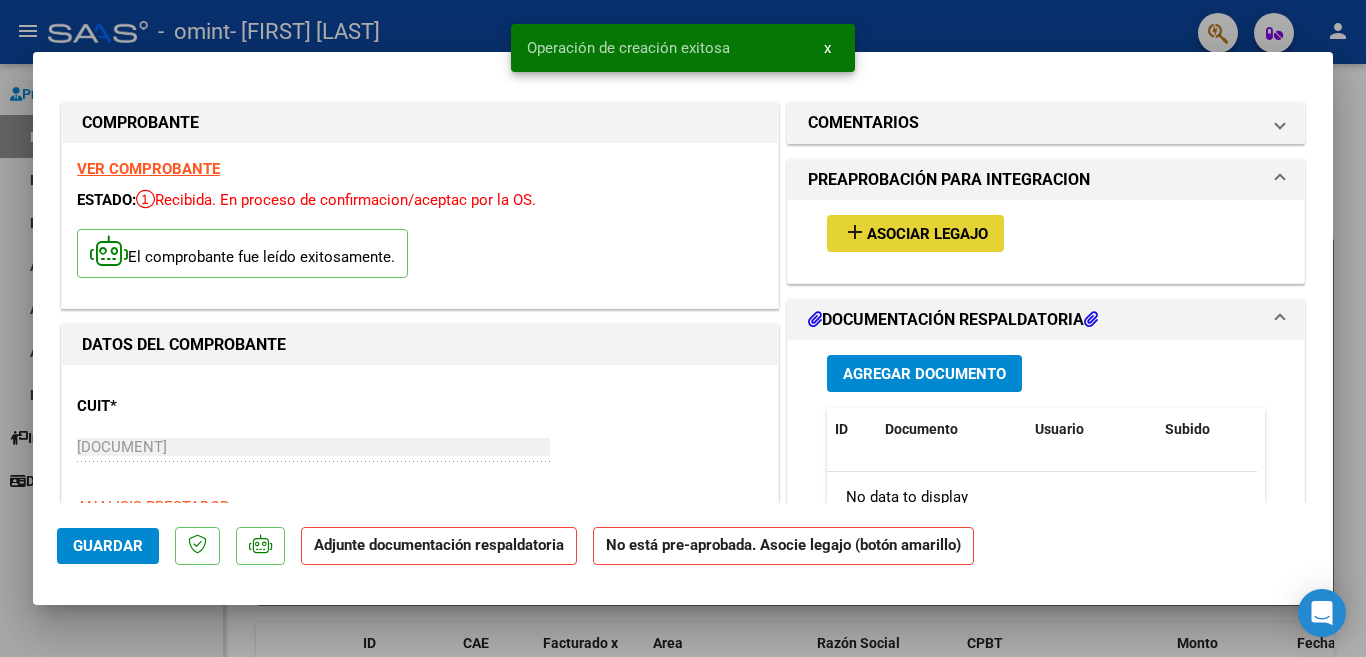 click on "Asociar Legajo" at bounding box center [927, 234] 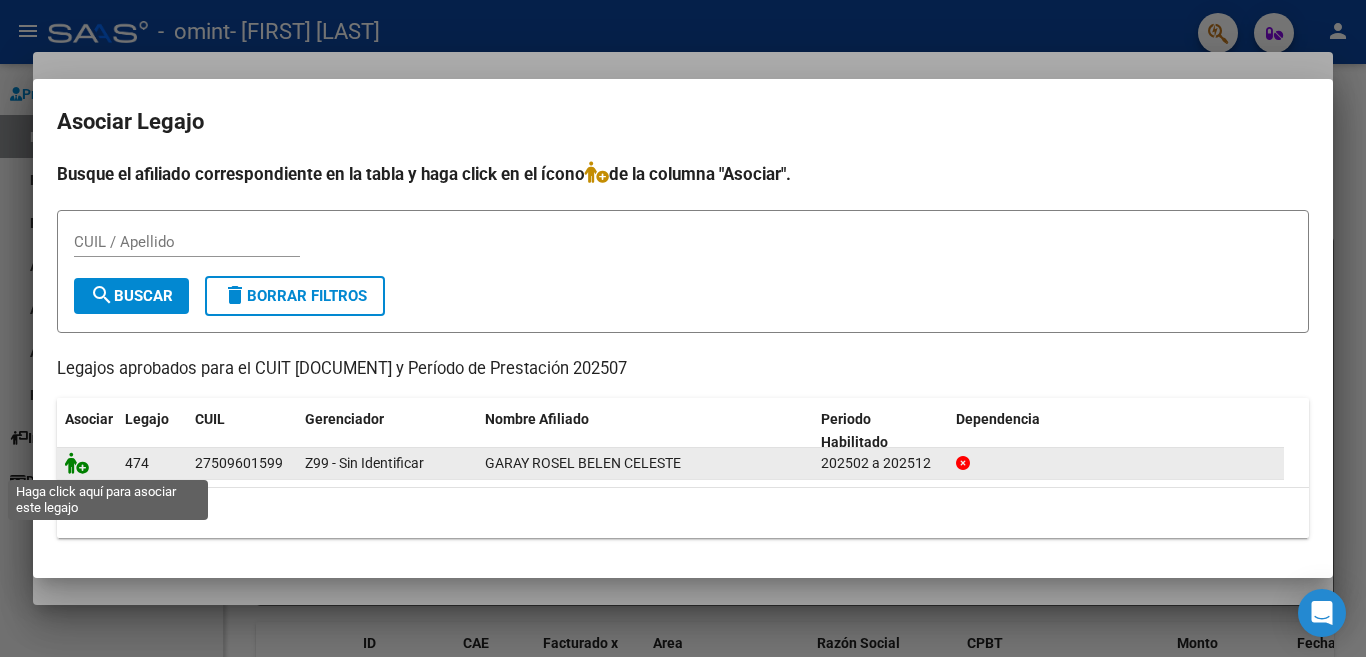 click 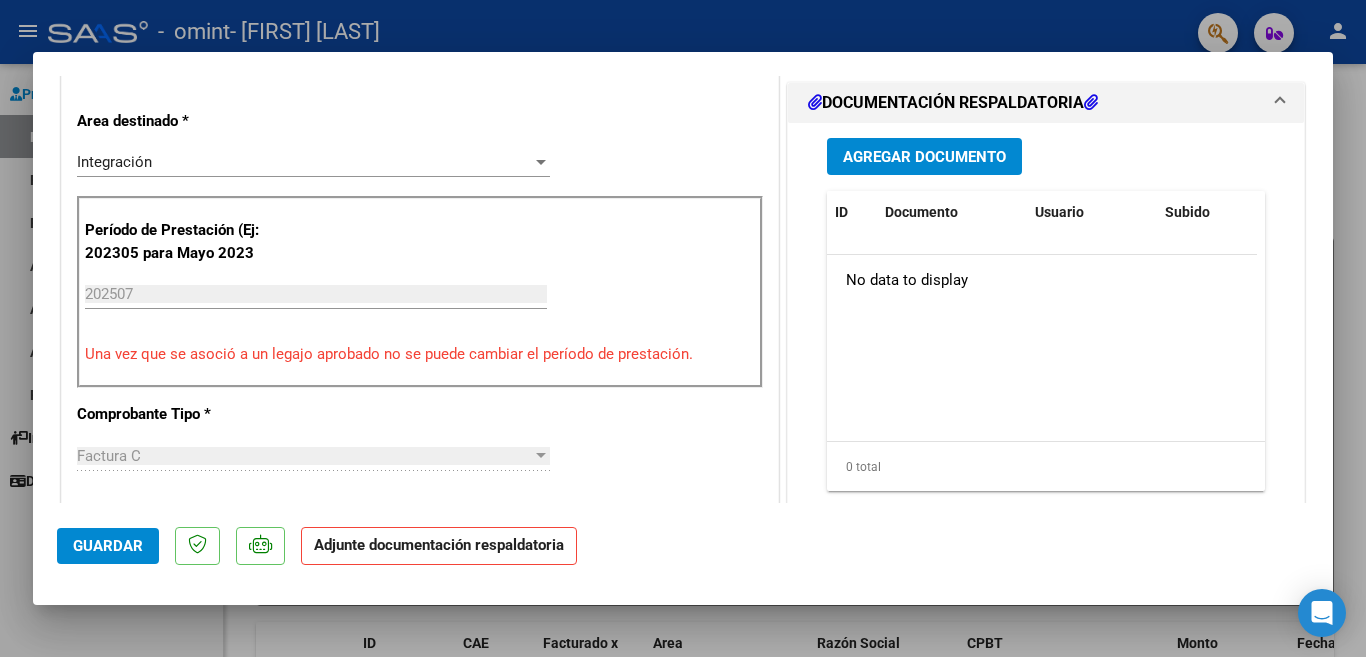 scroll, scrollTop: 481, scrollLeft: 0, axis: vertical 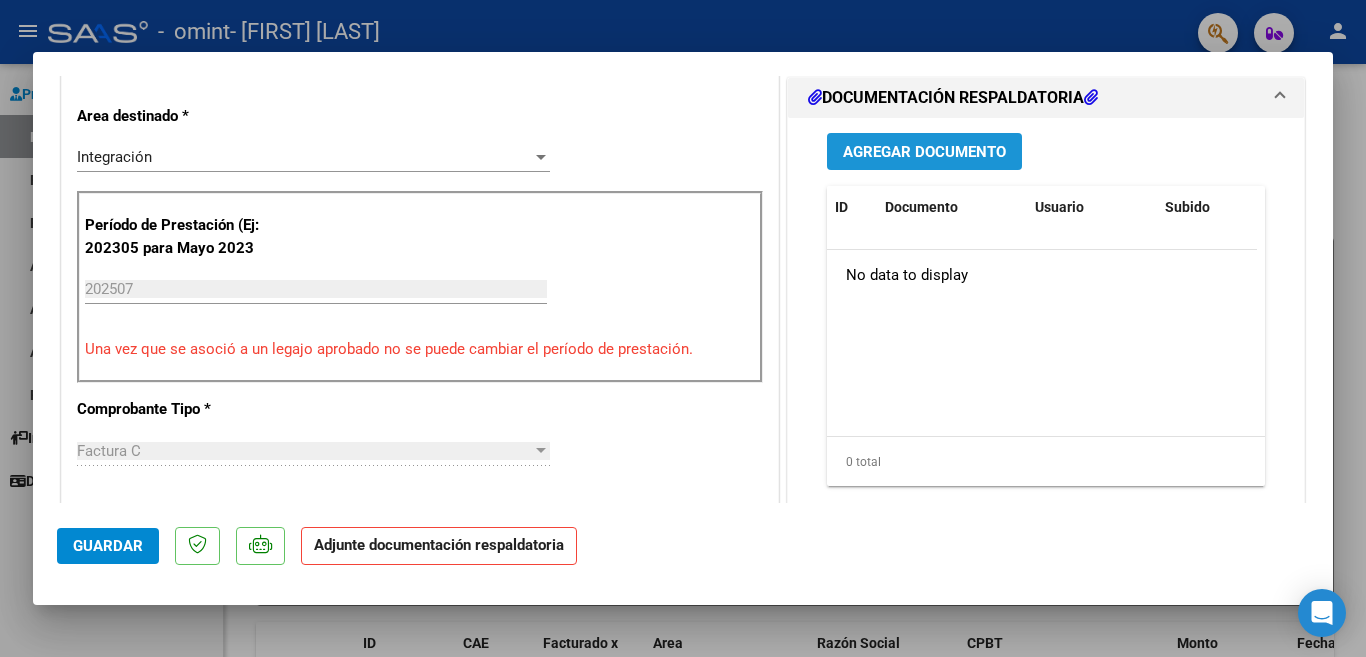 click on "Agregar Documento" at bounding box center (924, 152) 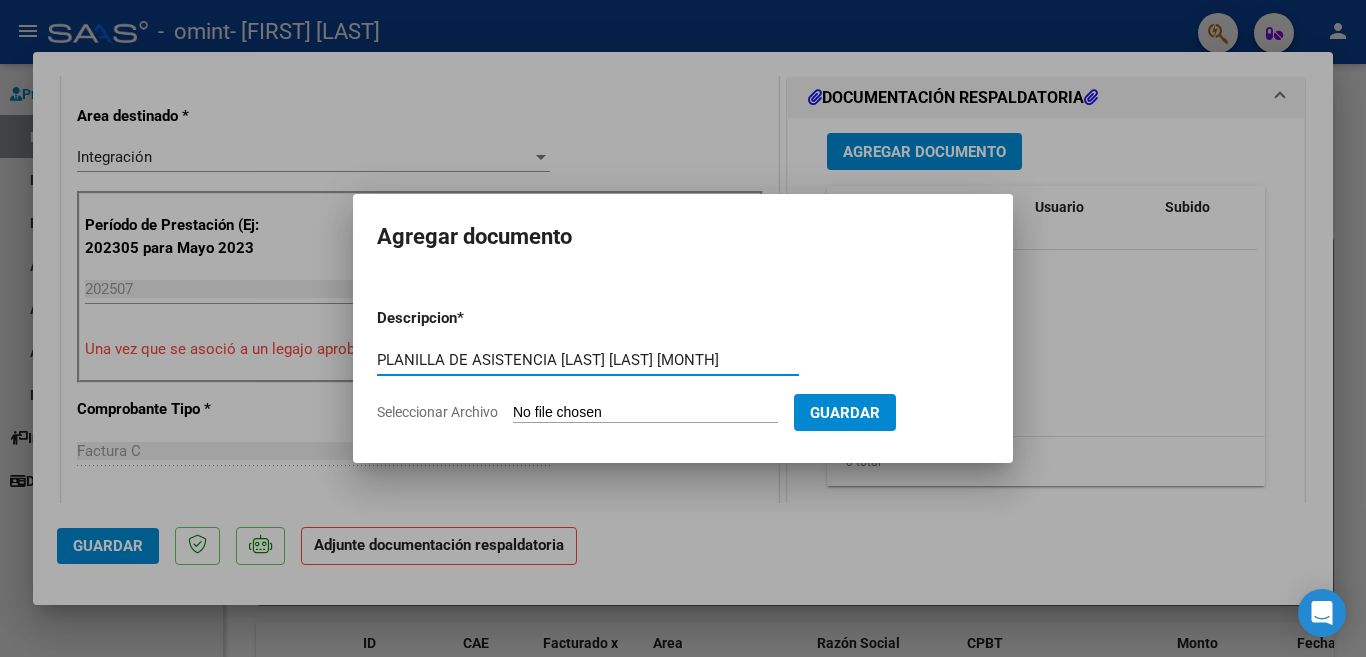 click on "PLANILLA DE ASISTENCIA [LAST] [LAST] [MONTH]" at bounding box center (588, 360) 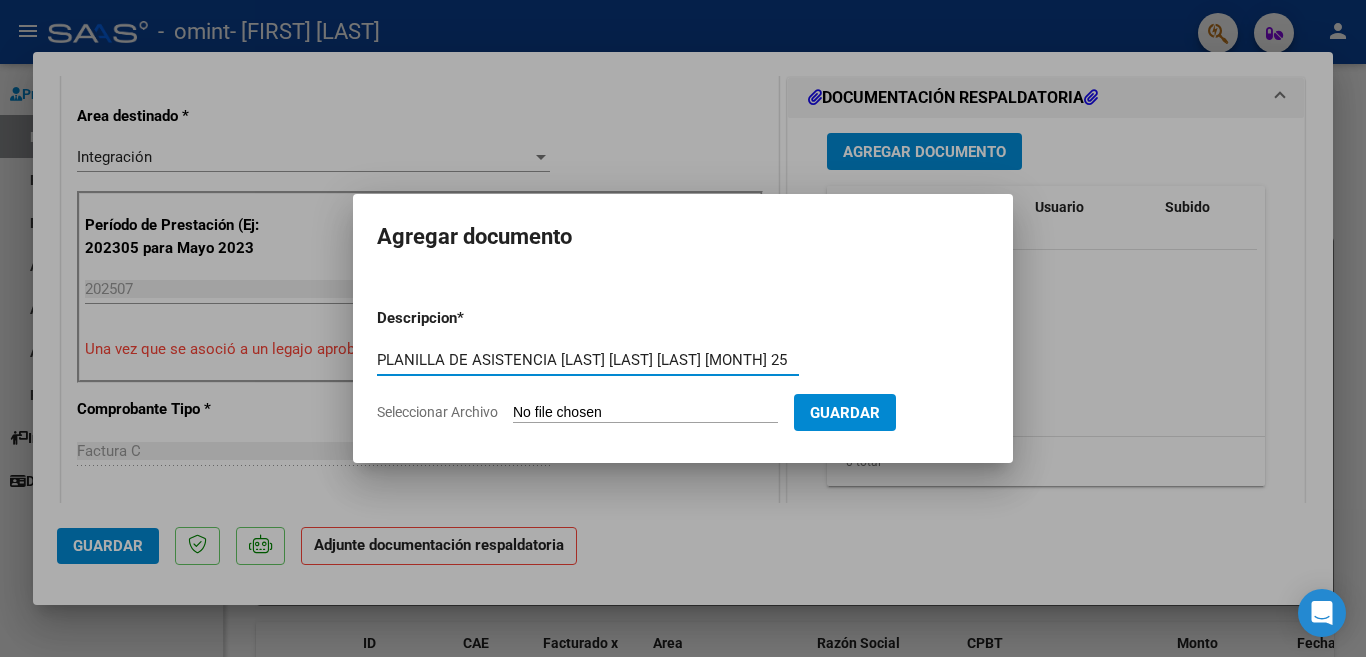 type on "PLANILLA DE ASISTENCIA [LAST] [LAST] [LAST] [MONTH] 25" 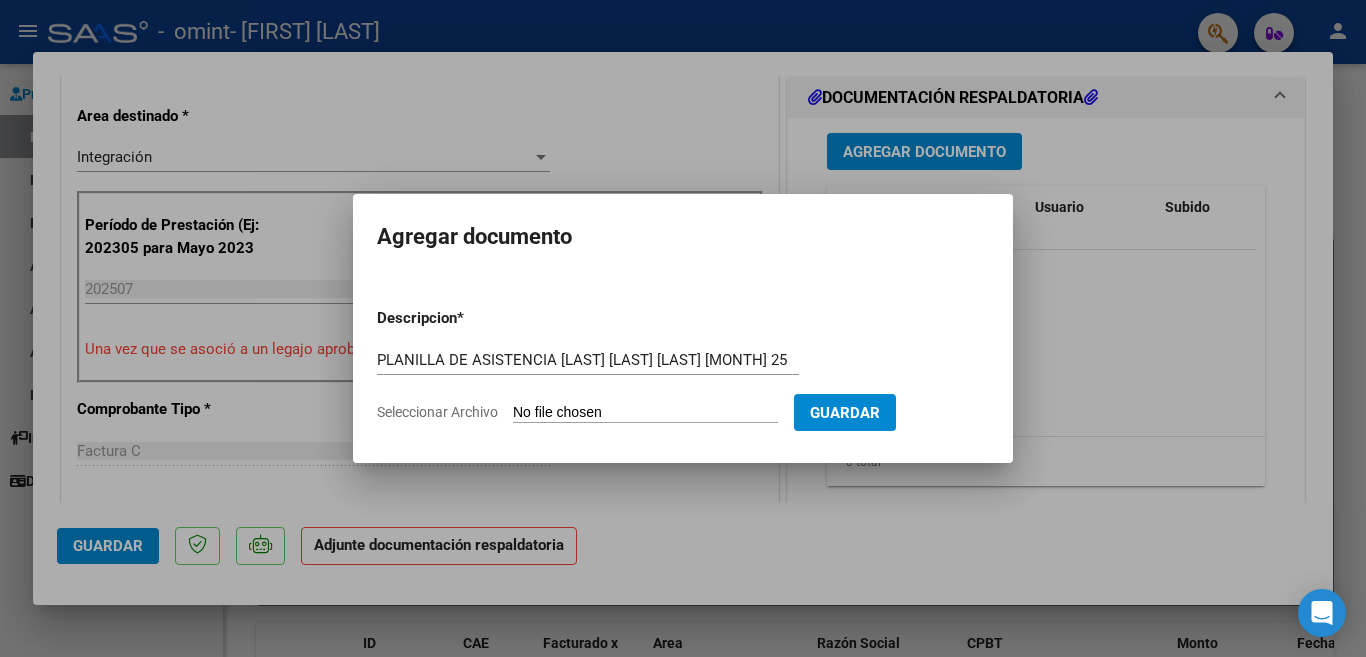 click on "Seleccionar Archivo" at bounding box center (645, 413) 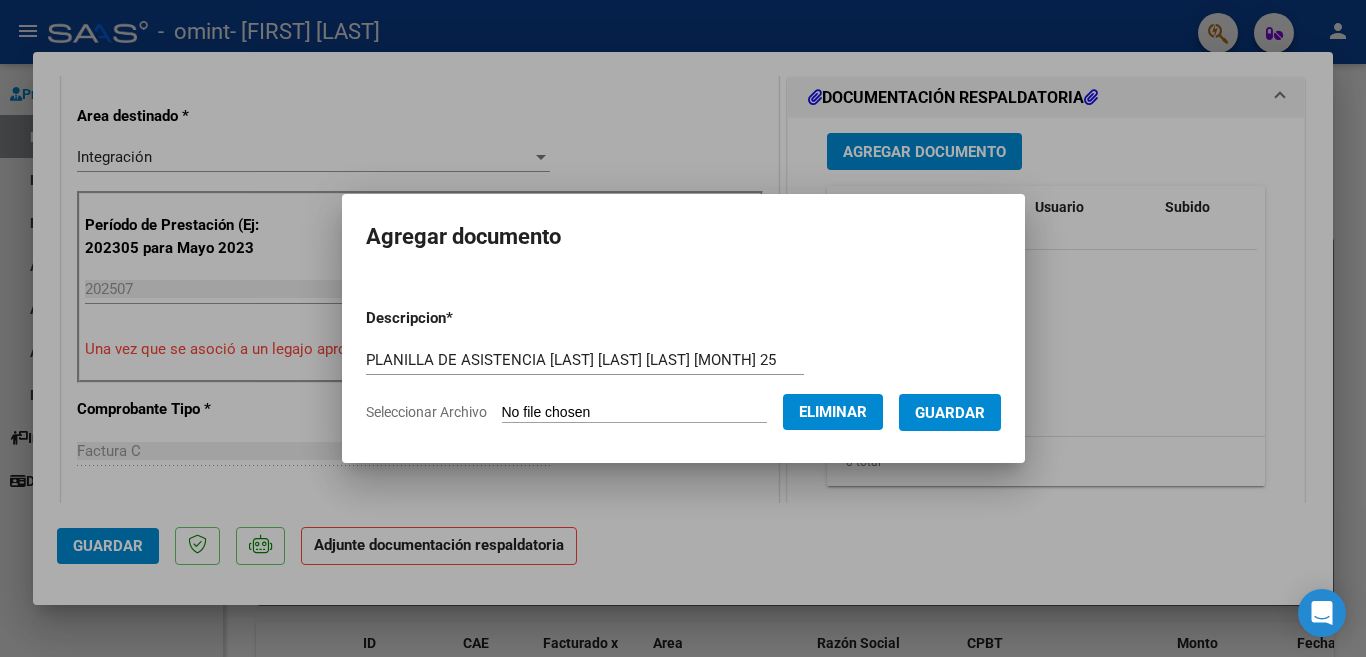 click on "Guardar" at bounding box center (950, 413) 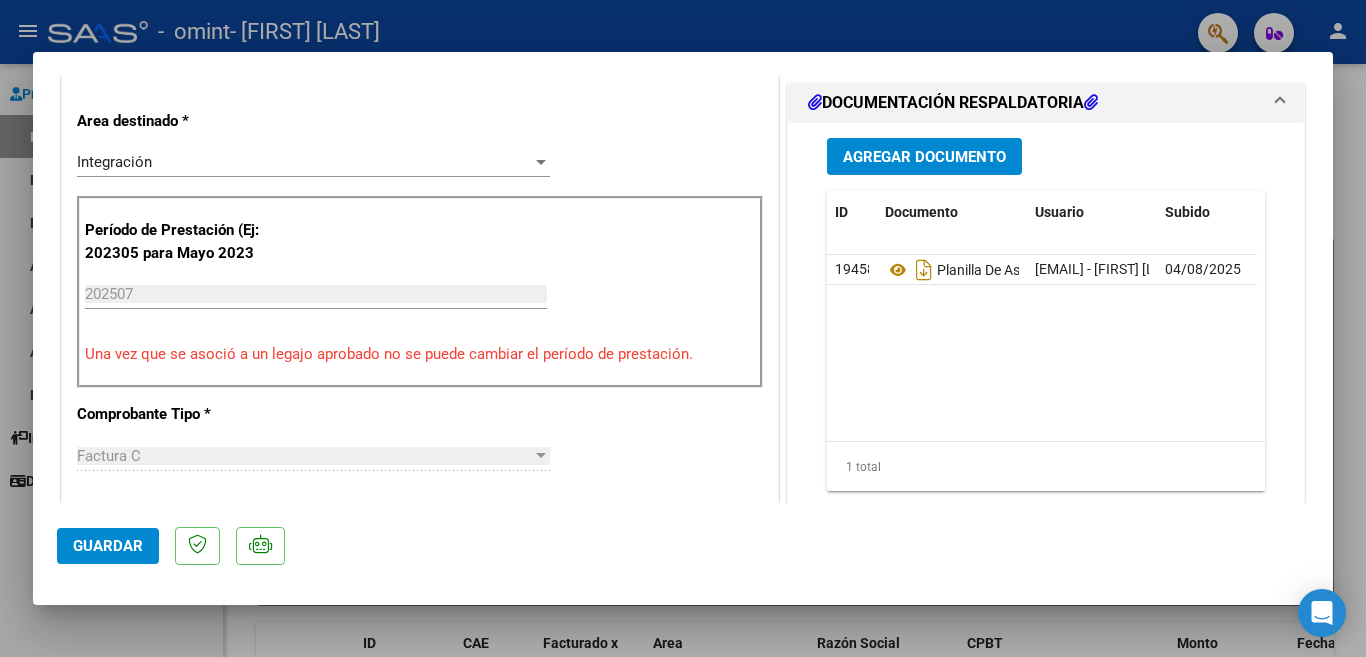 scroll, scrollTop: 318, scrollLeft: 0, axis: vertical 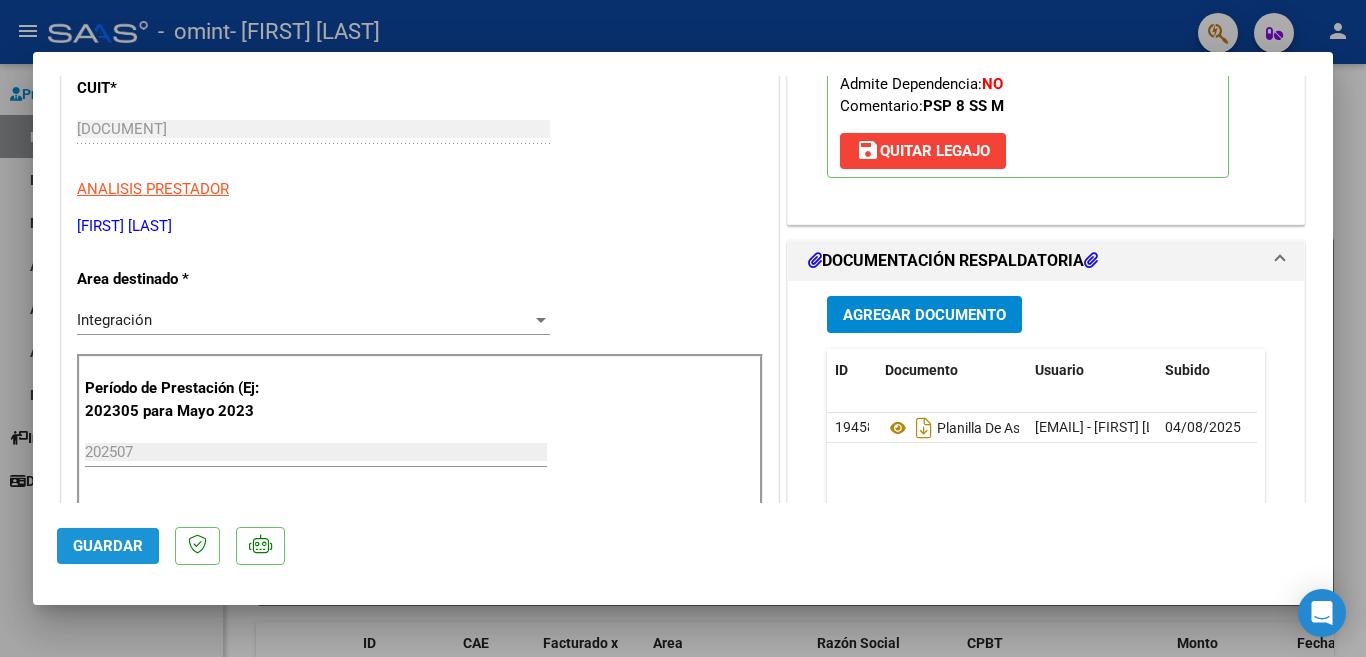 click on "Guardar" 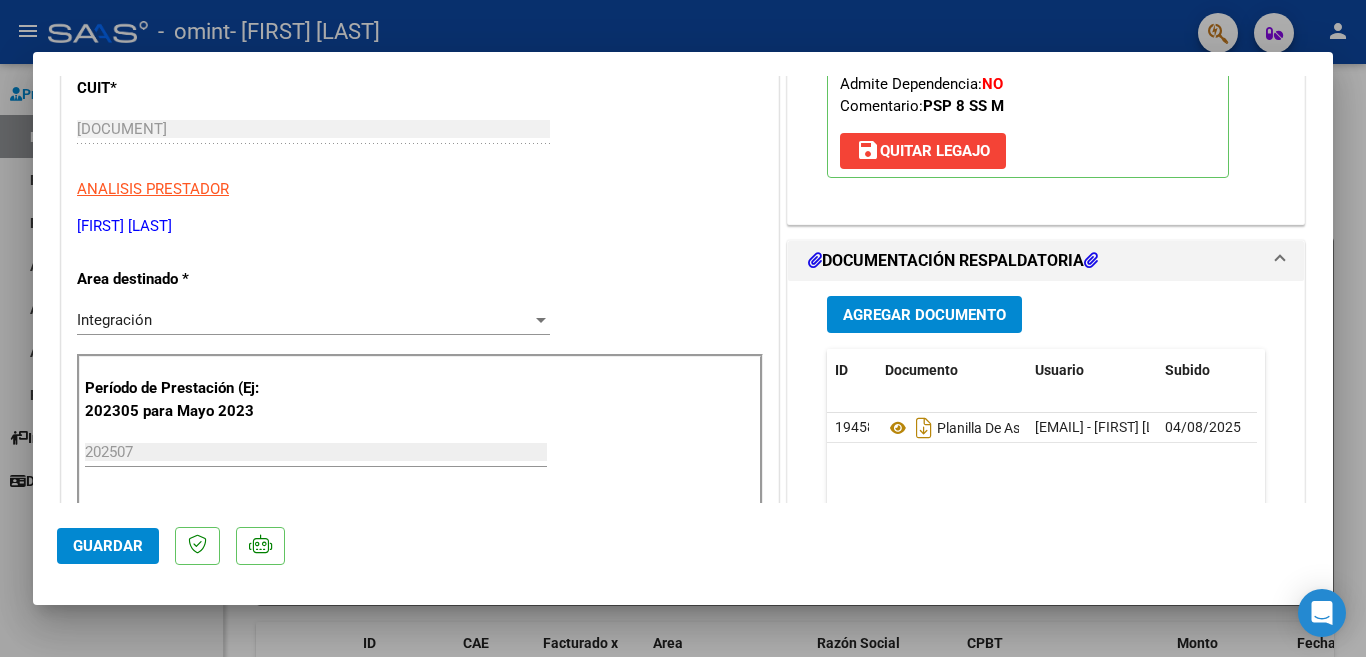 click at bounding box center [683, 328] 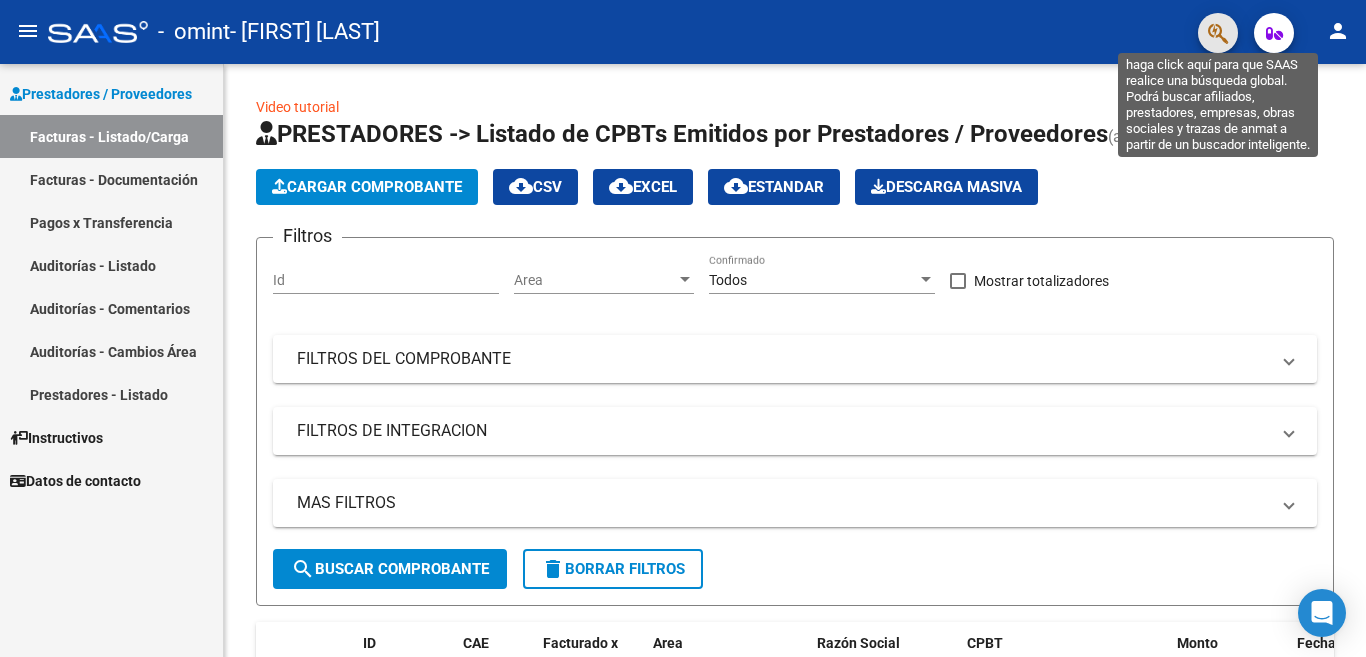 click 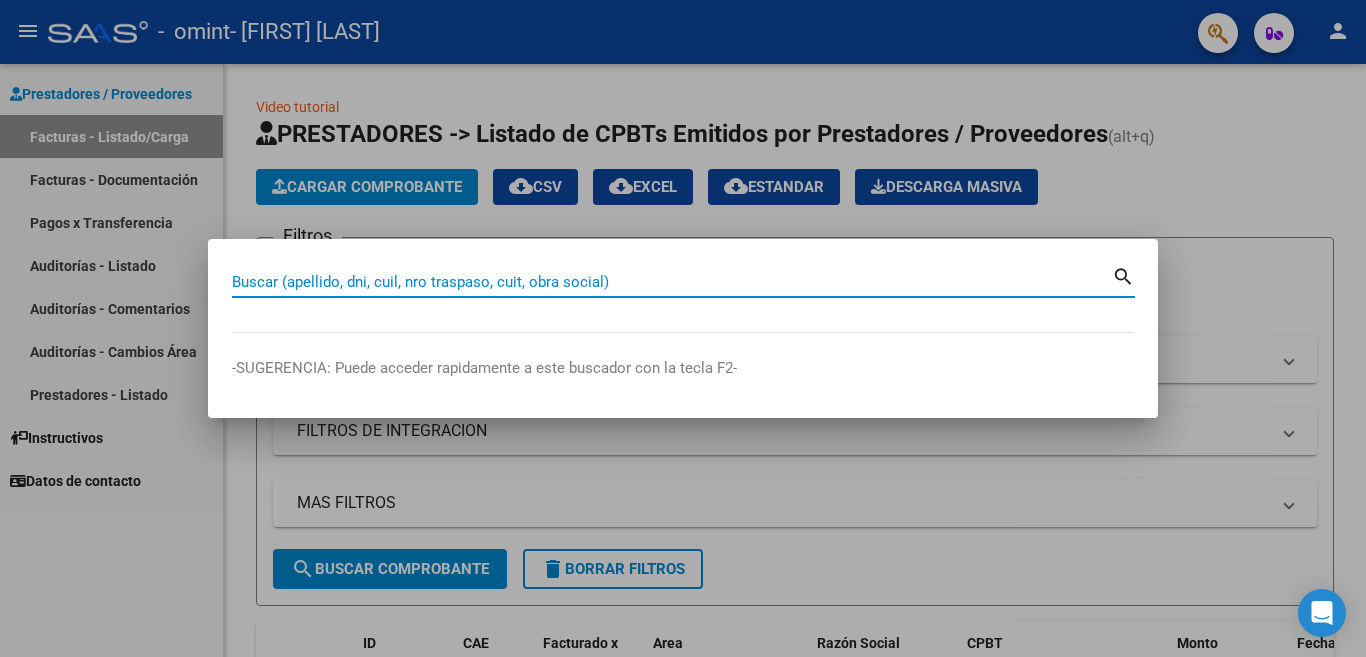 click on "Buscar (apellido, dni, cuil, nro traspaso, cuit, obra social)" at bounding box center [672, 282] 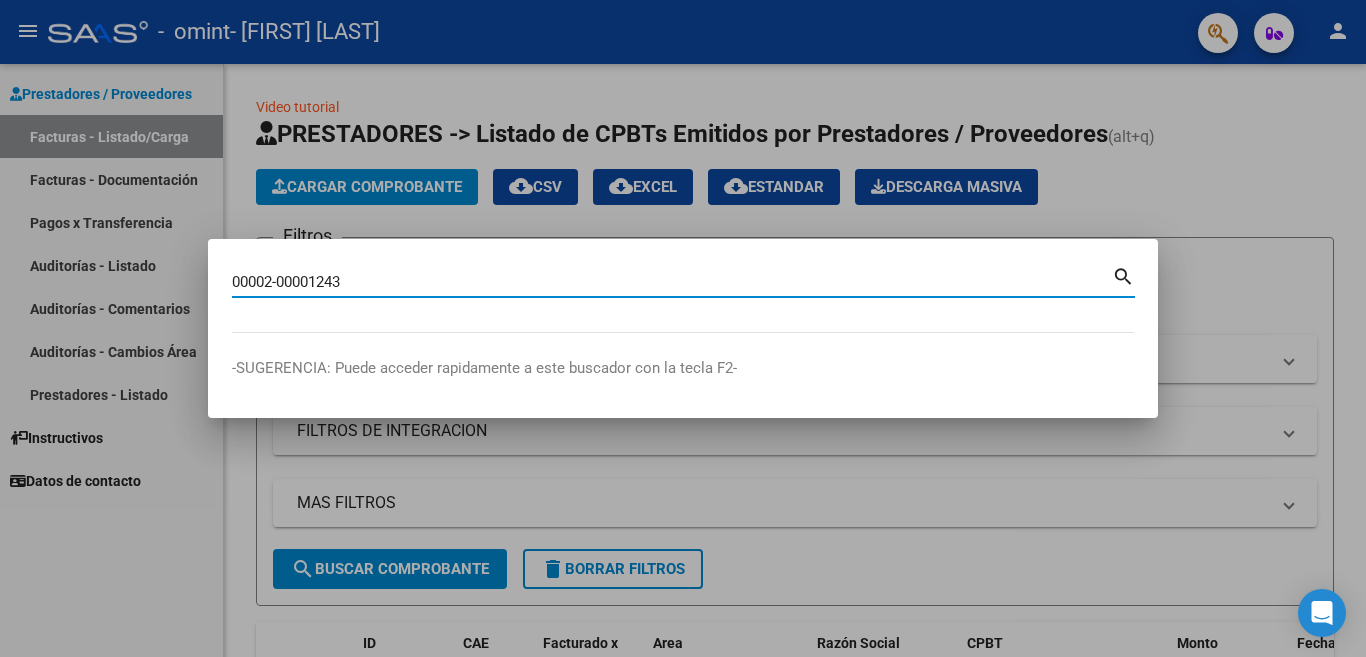 type on "00002-00001243" 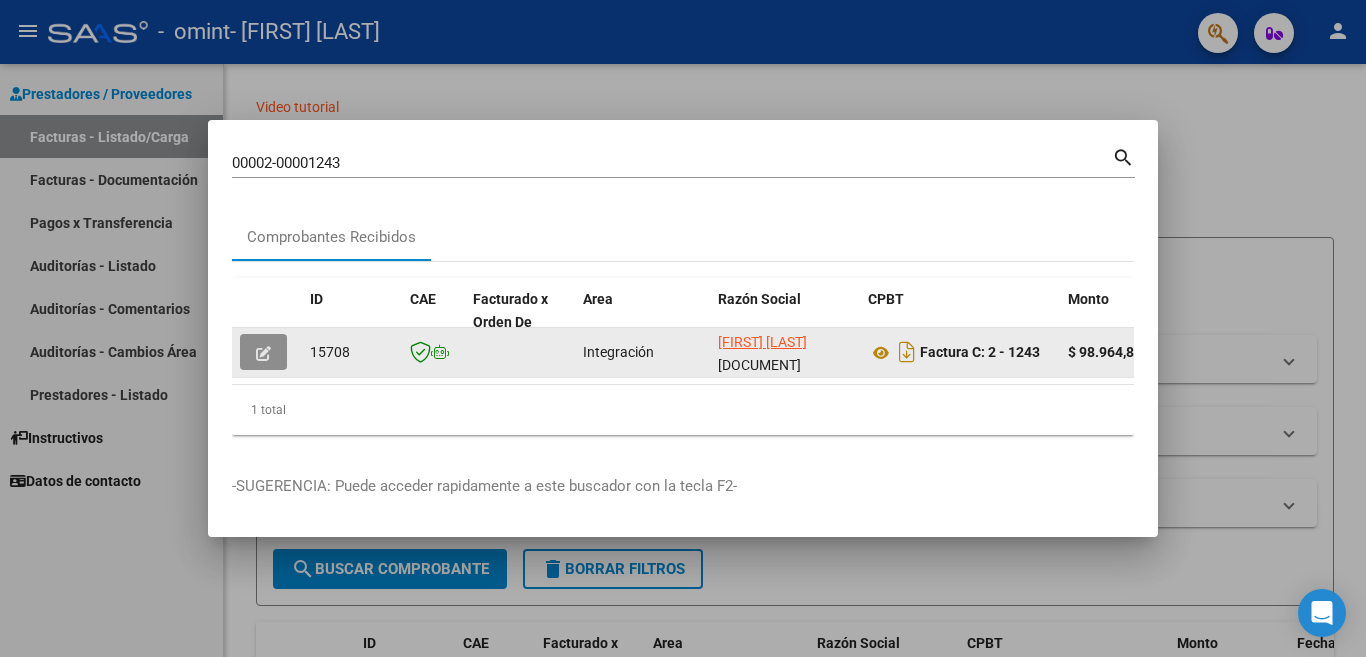 click 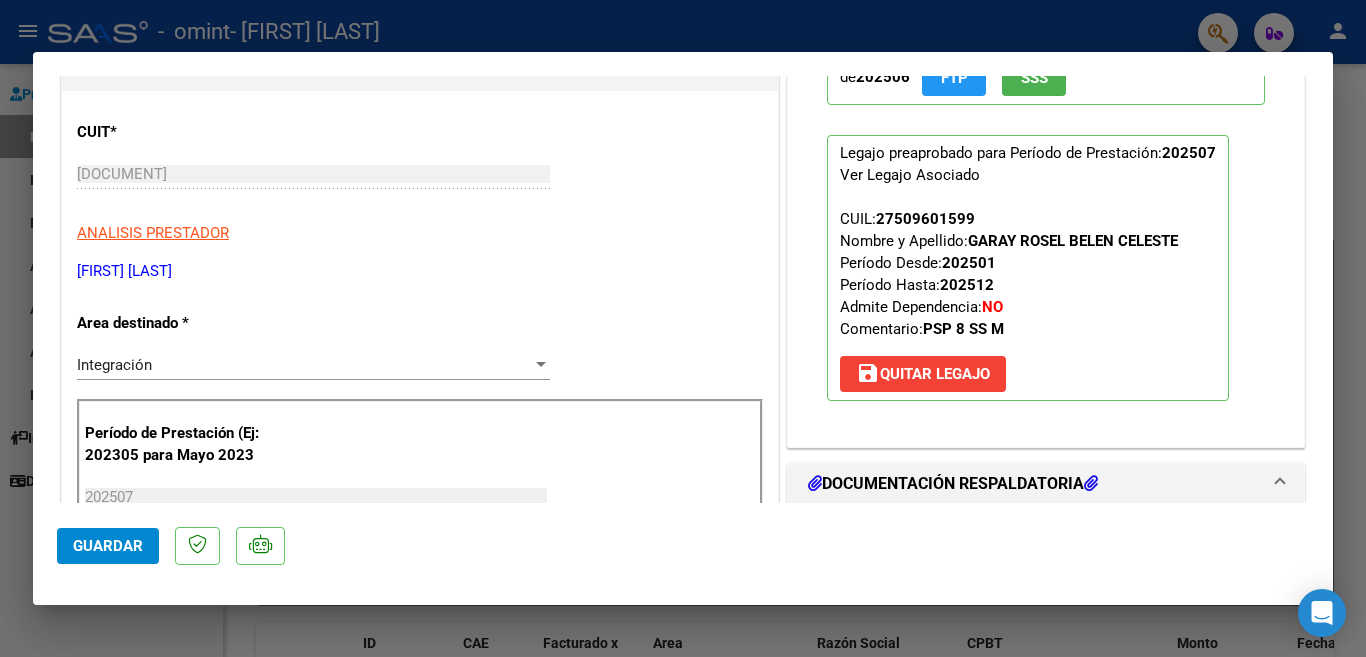 scroll, scrollTop: 300, scrollLeft: 0, axis: vertical 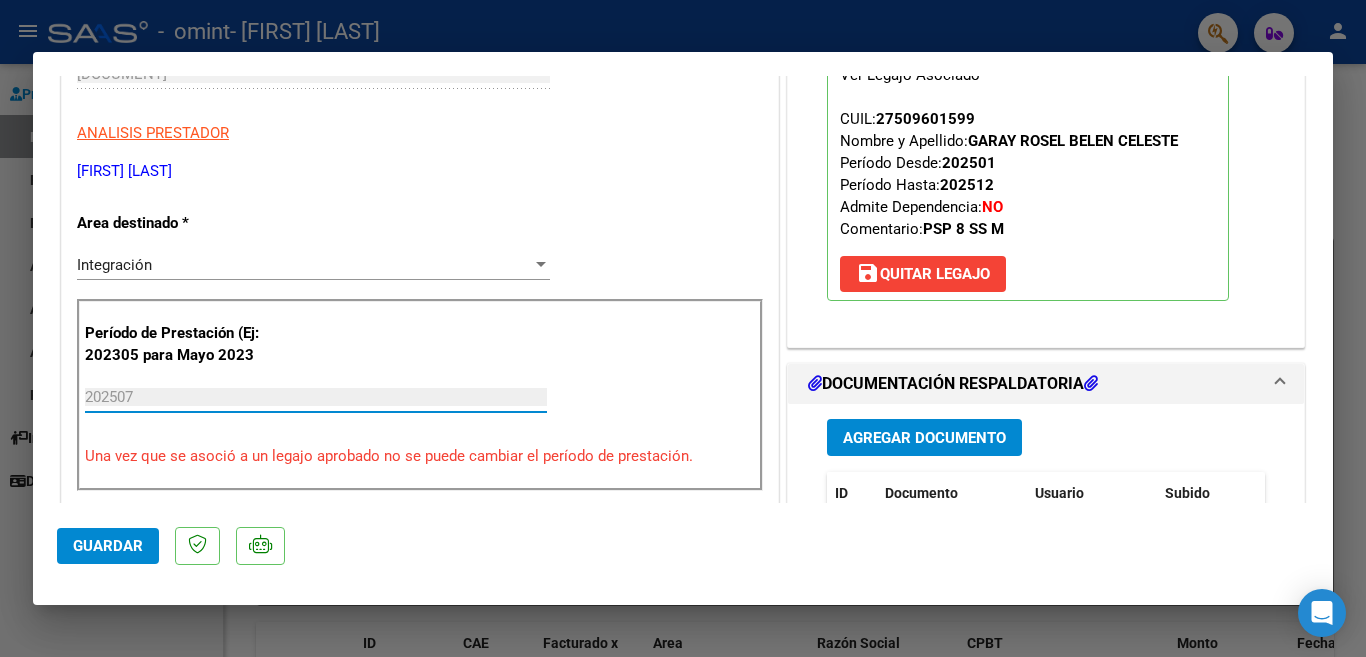 click on "202507" at bounding box center [316, 397] 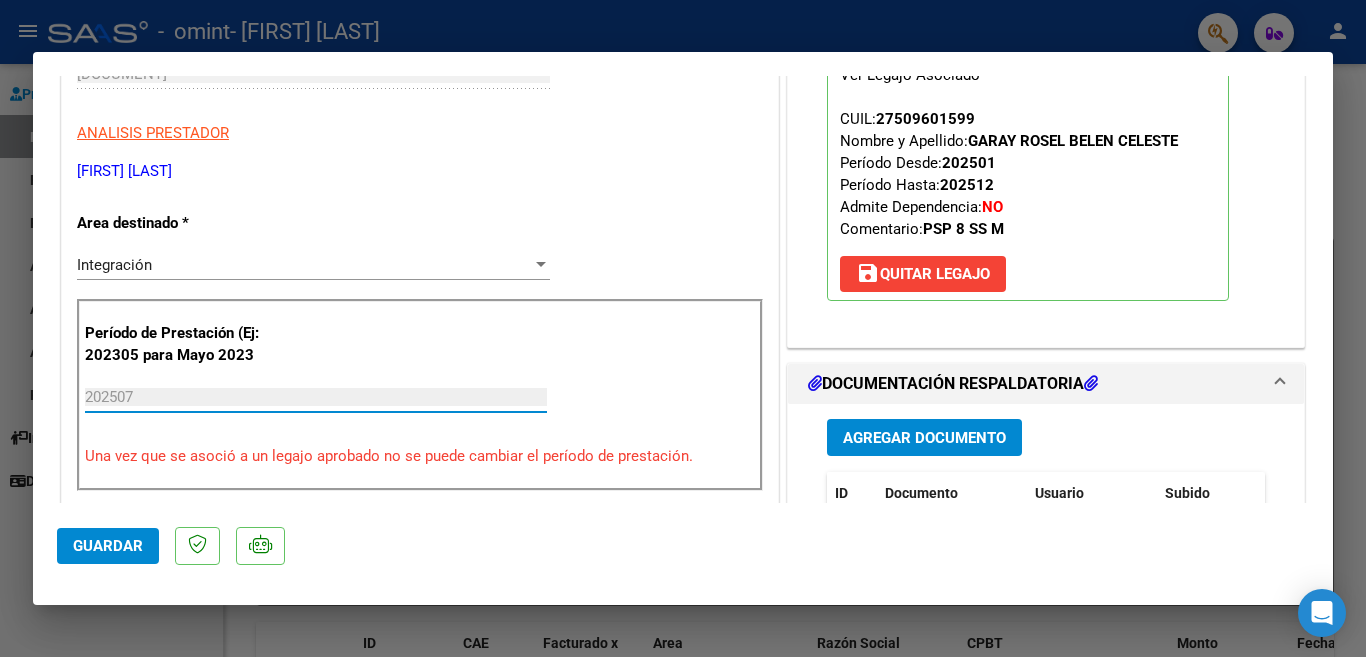 scroll, scrollTop: 0, scrollLeft: 0, axis: both 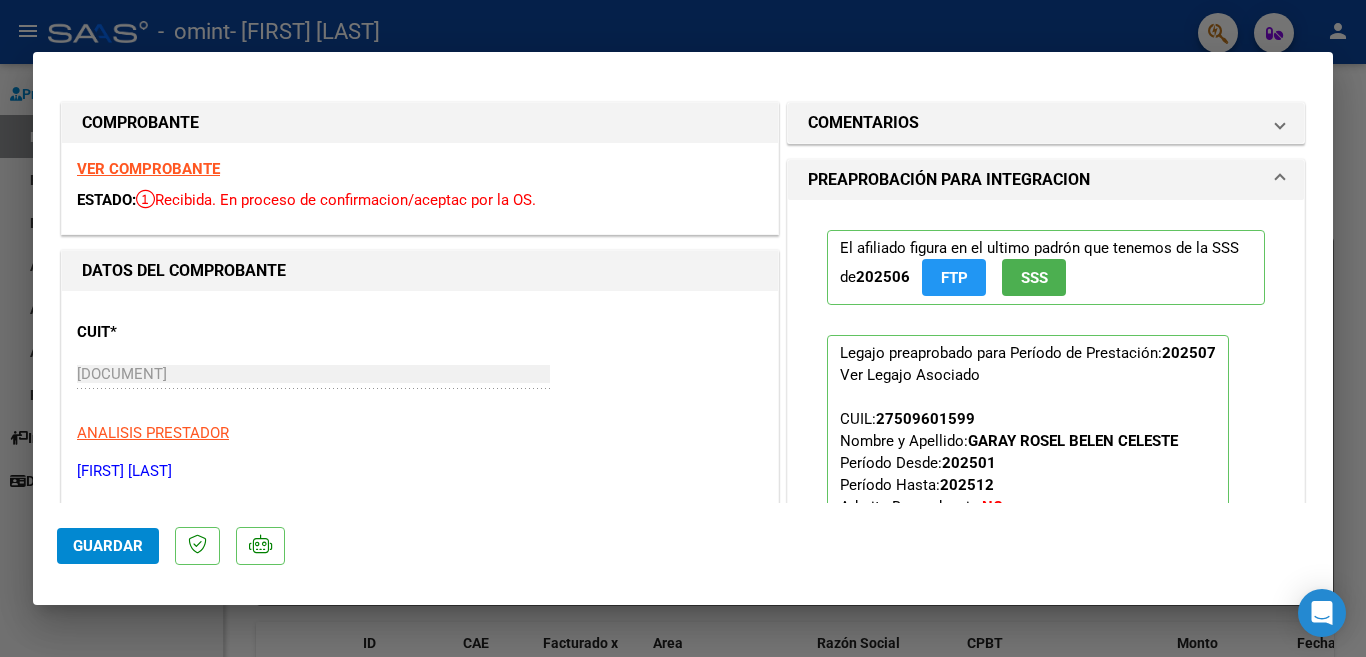 click at bounding box center [683, 328] 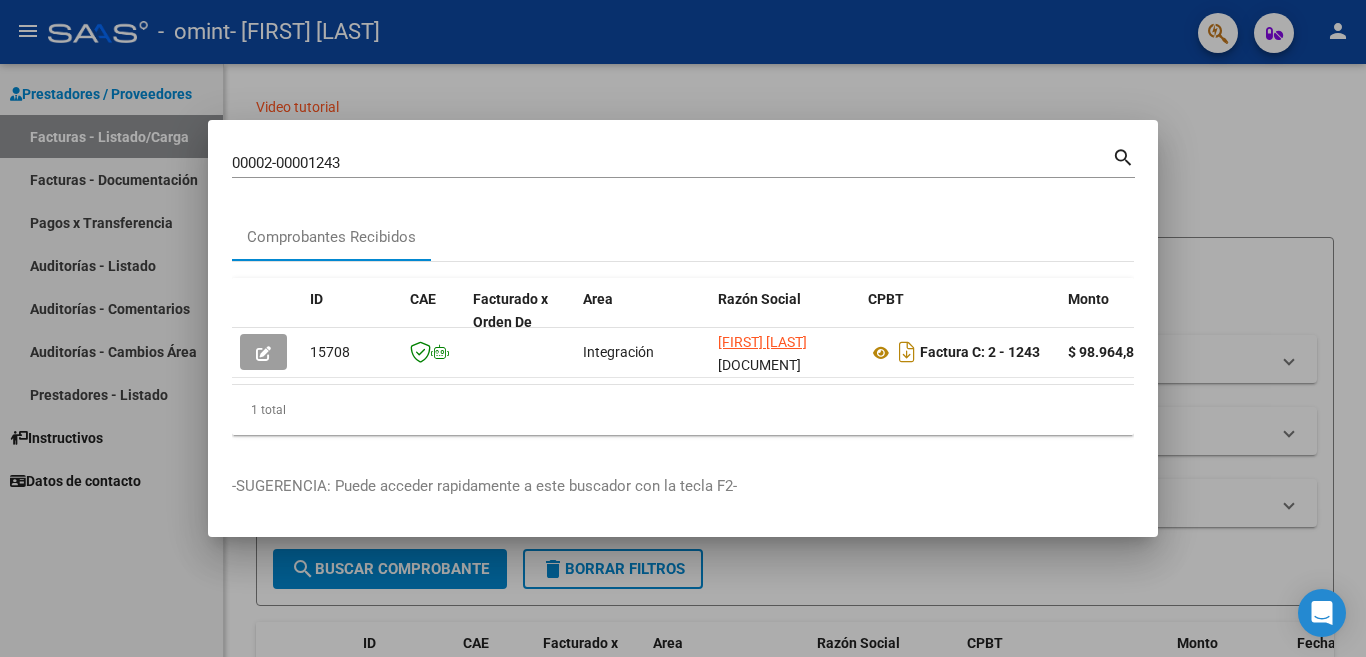click at bounding box center [683, 328] 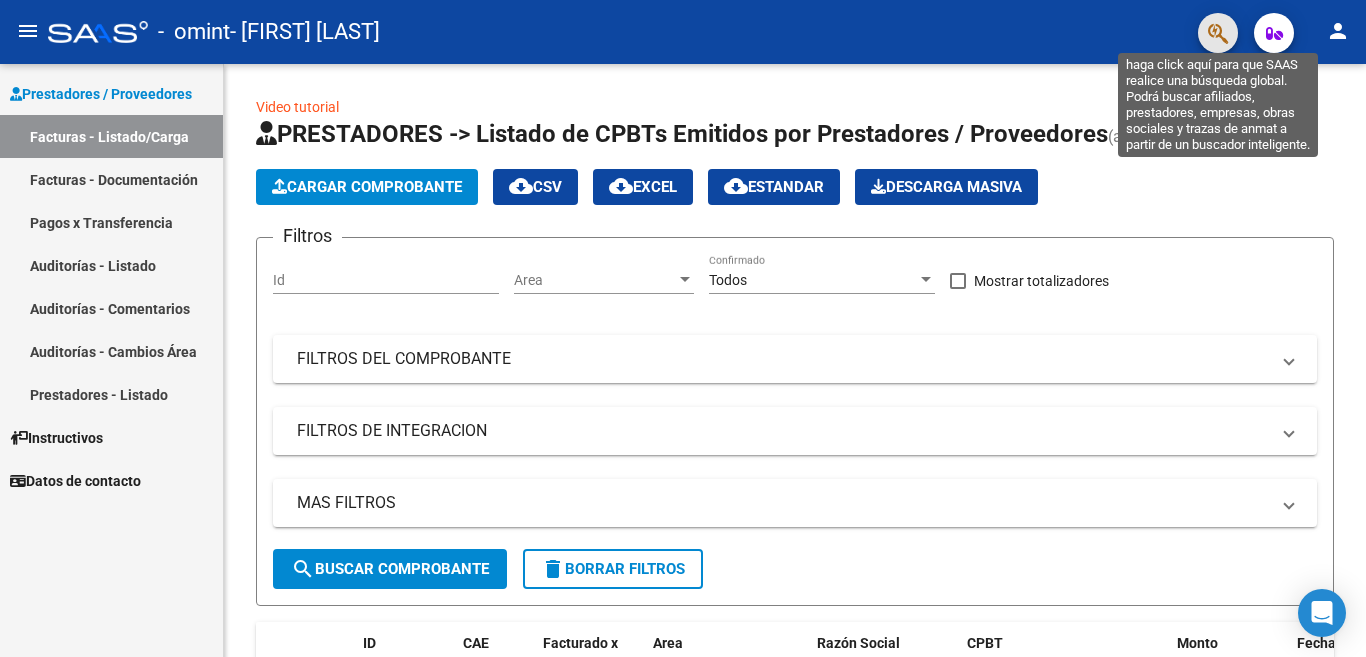 click 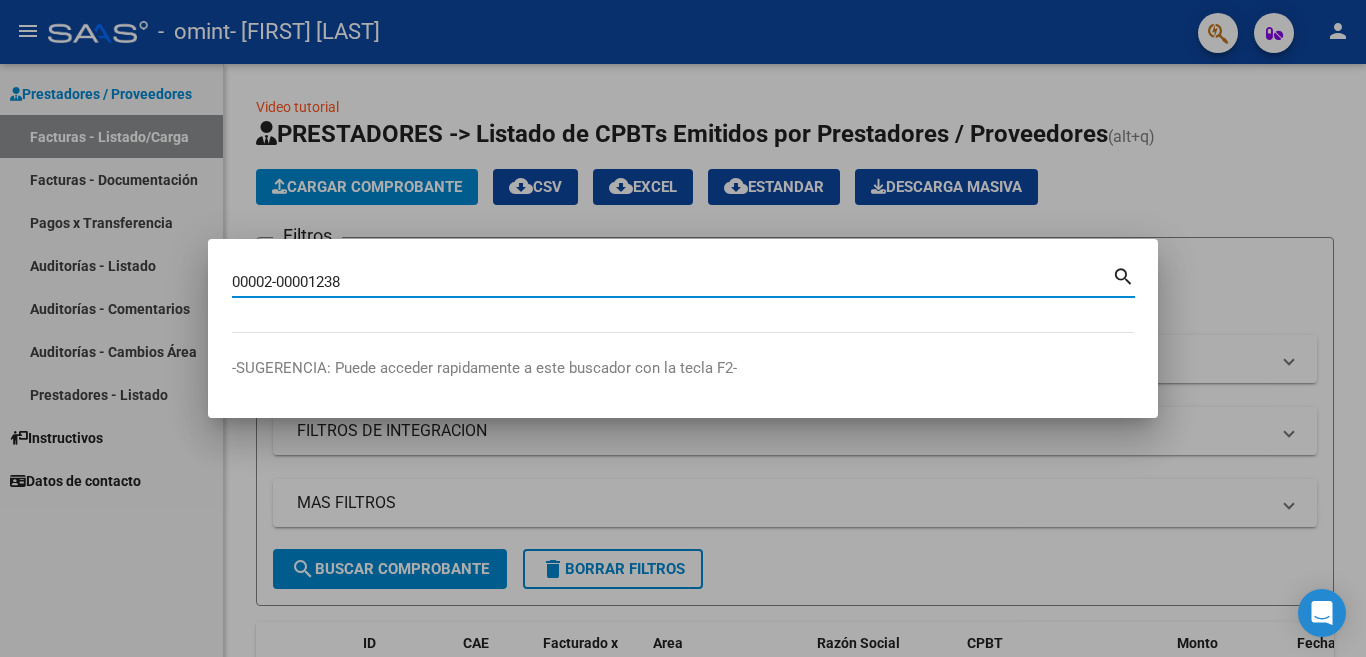 type on "00002-00001238" 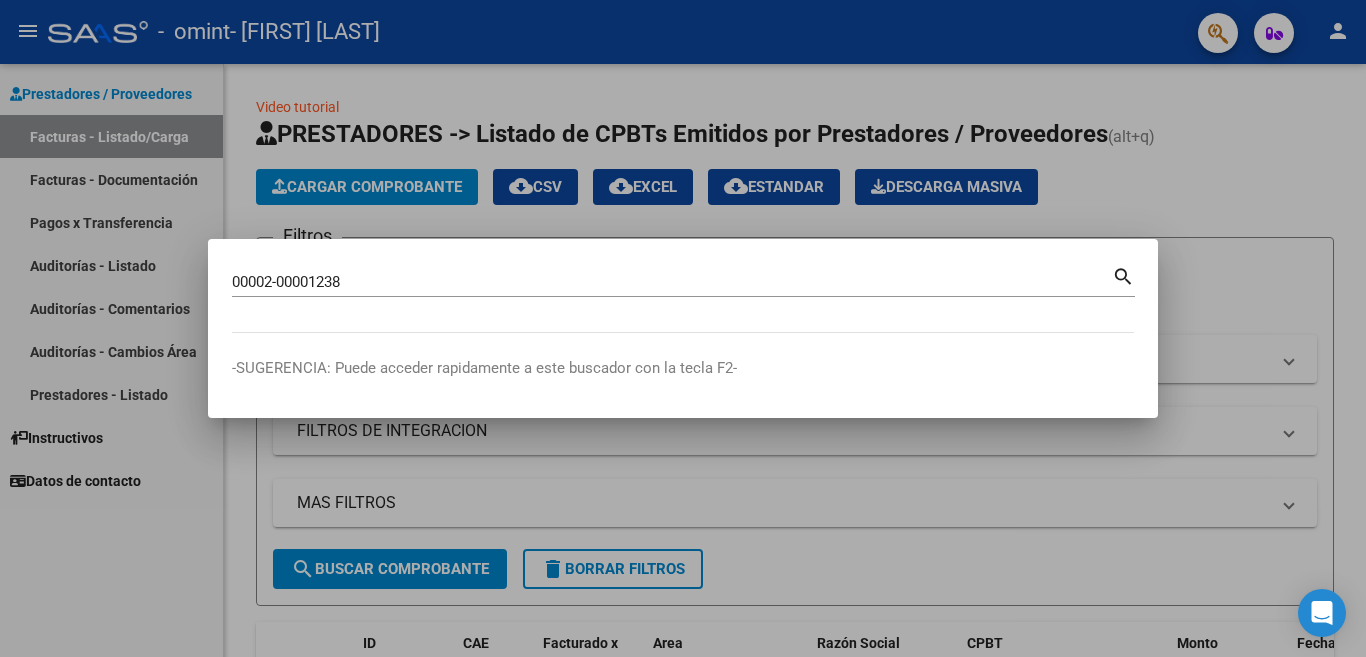click on "search" at bounding box center (1123, 275) 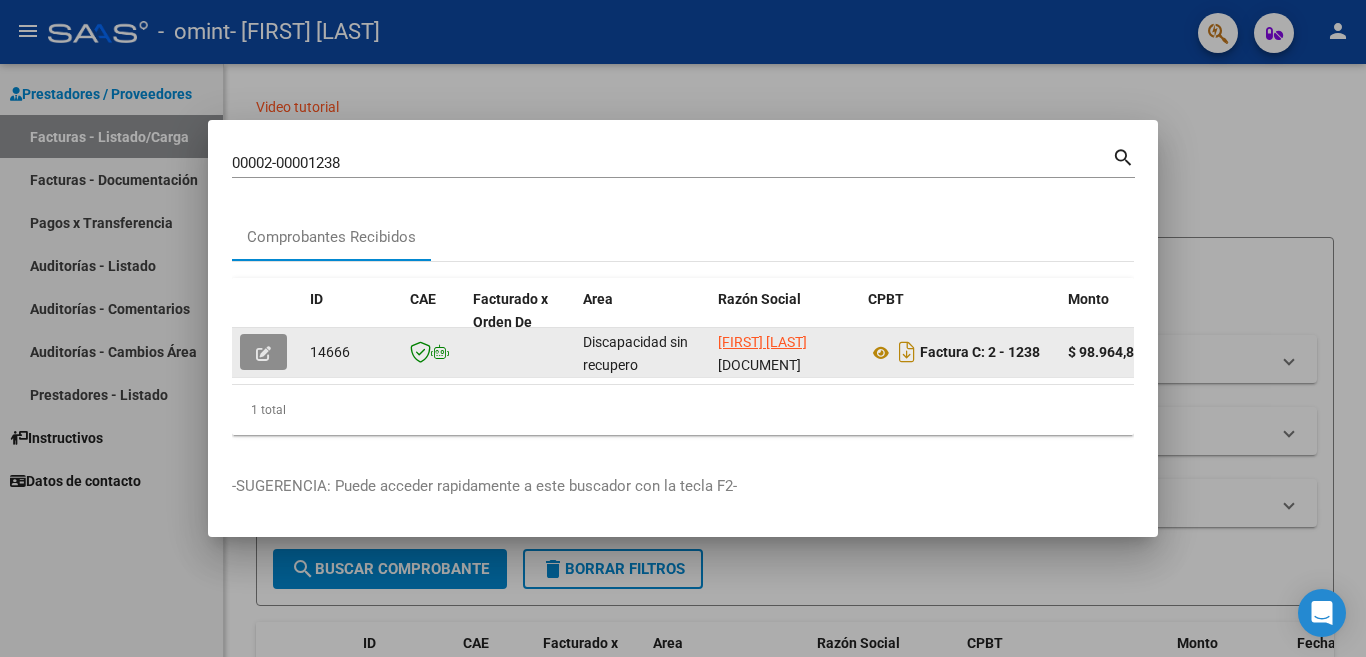 click 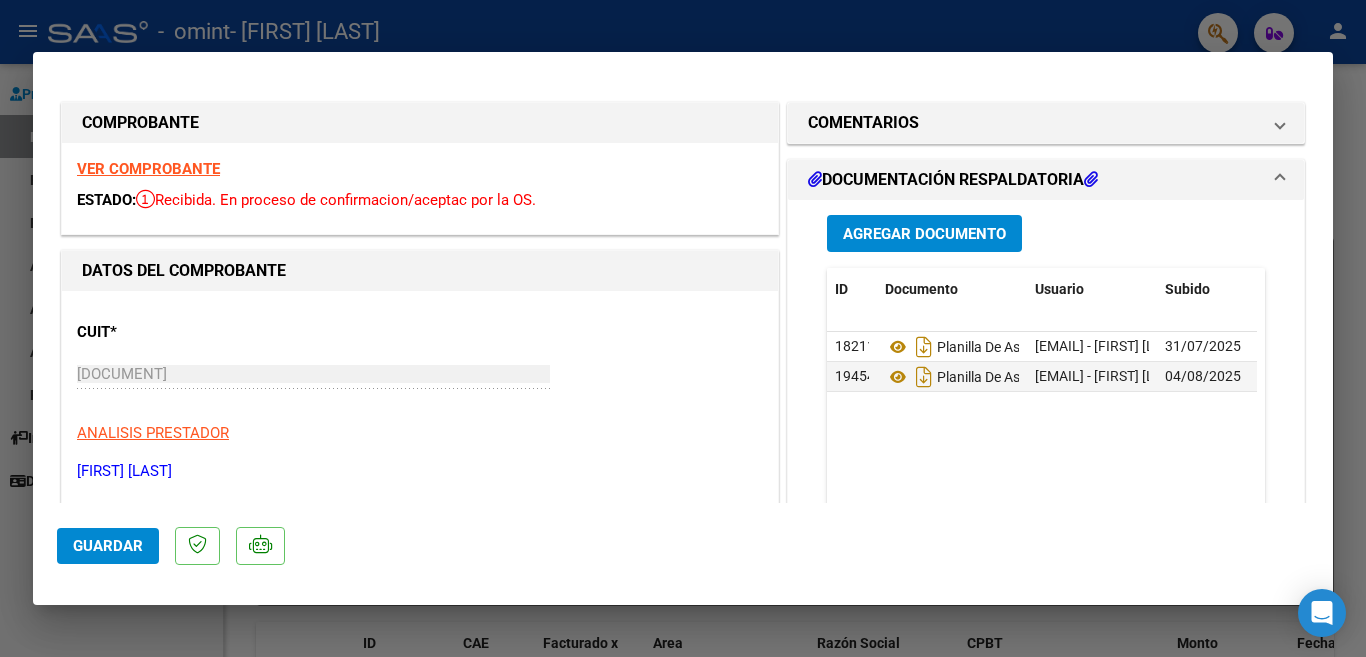 scroll, scrollTop: 200, scrollLeft: 0, axis: vertical 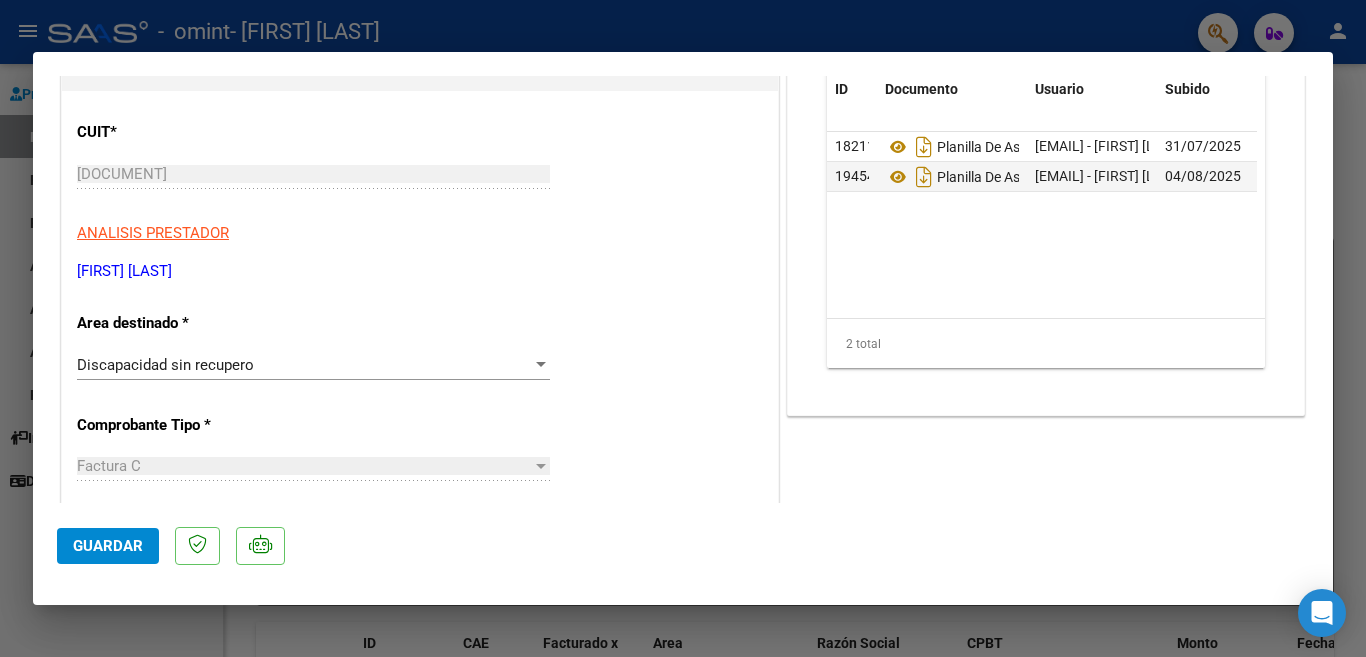 click at bounding box center [541, 364] 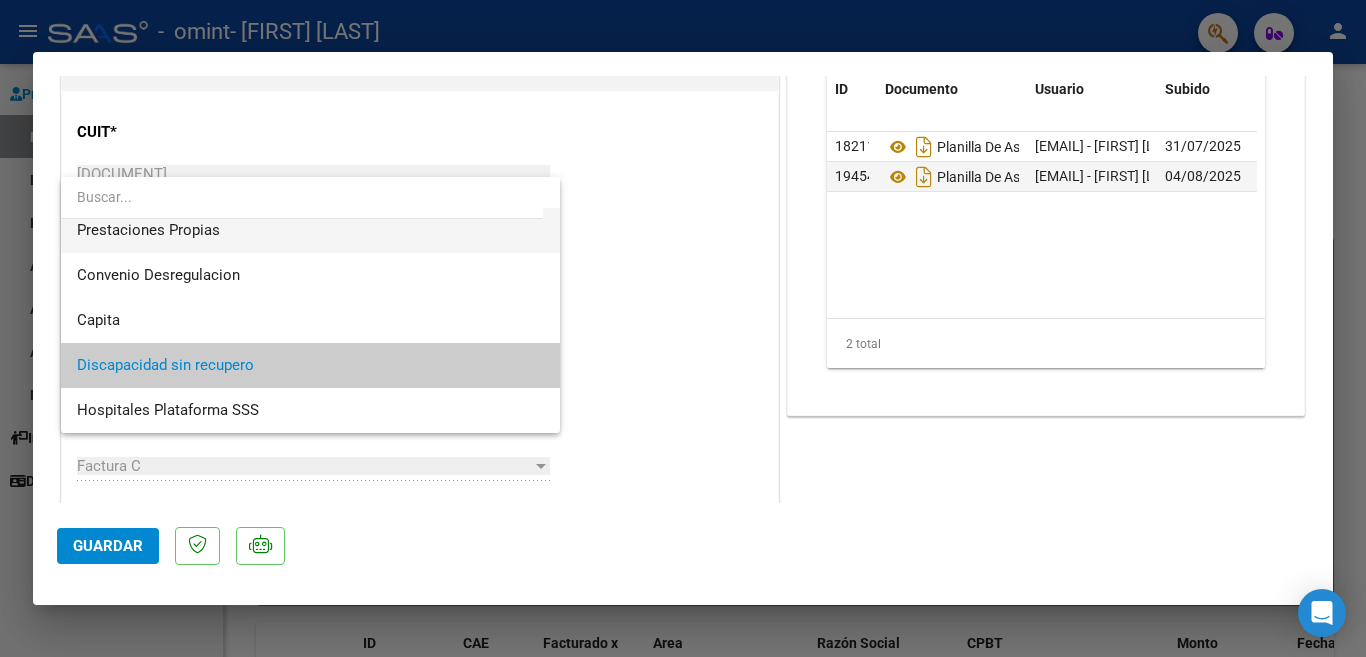 scroll, scrollTop: 0, scrollLeft: 0, axis: both 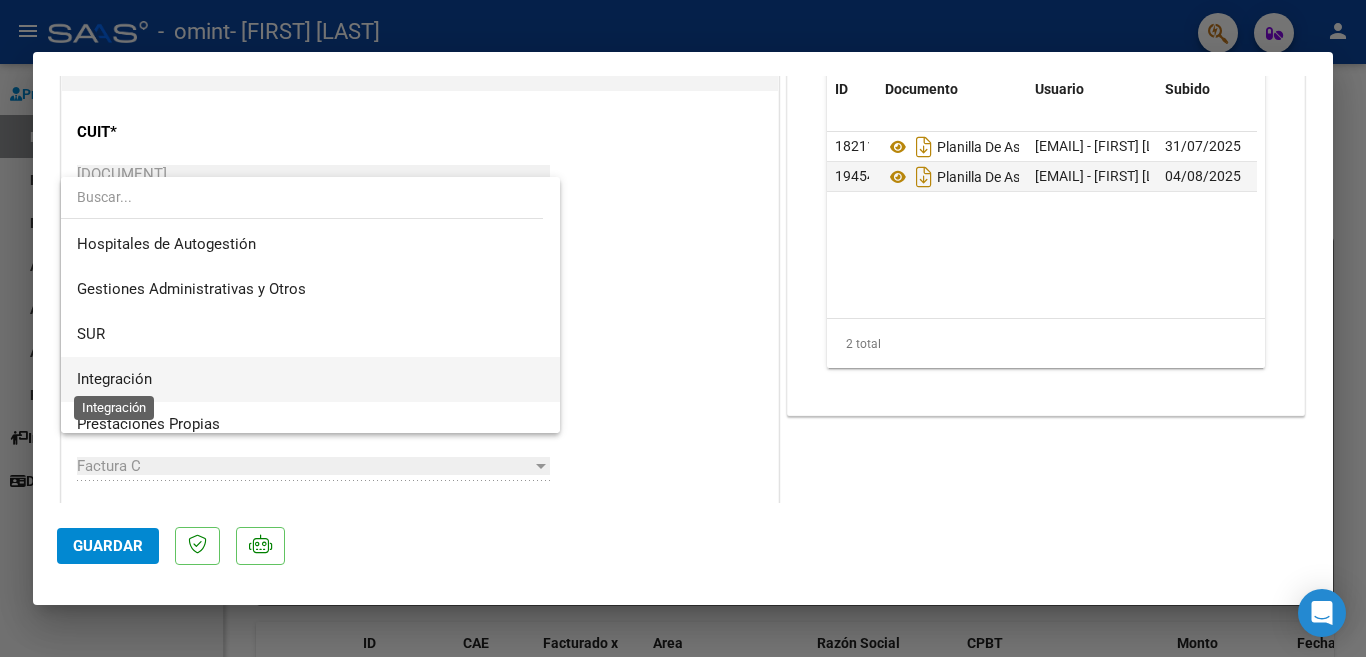 click on "Integración" at bounding box center (114, 379) 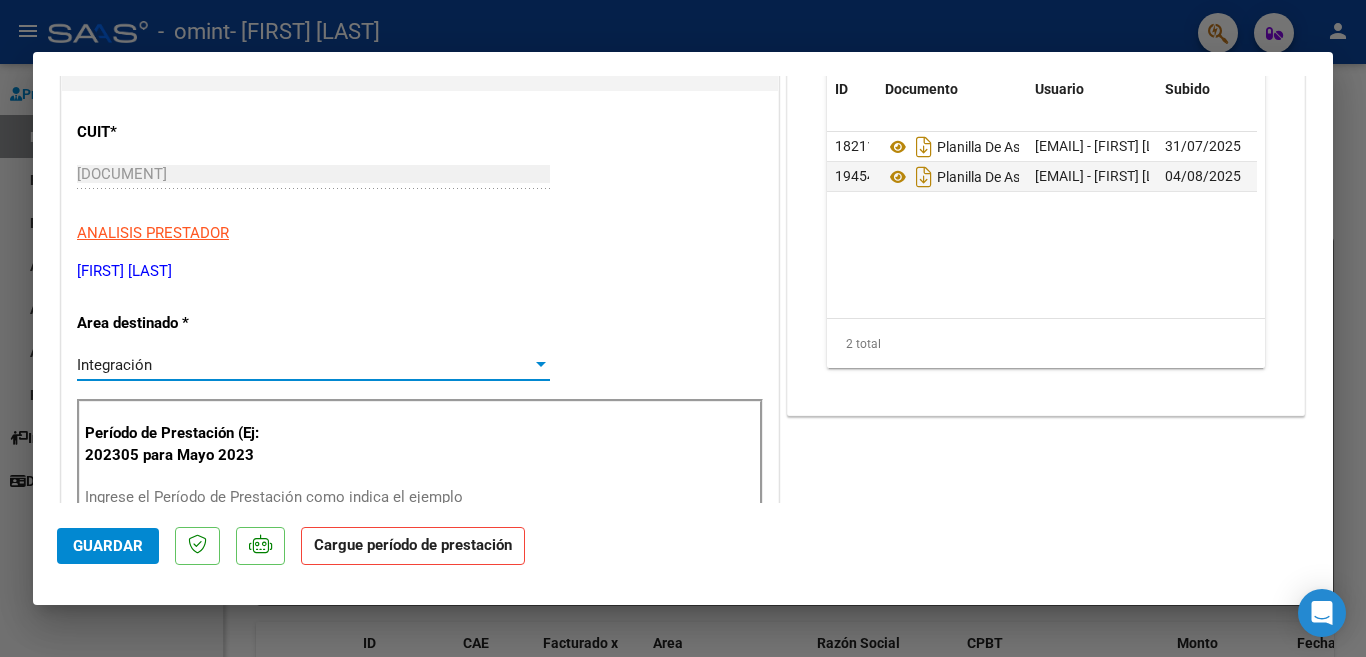 scroll, scrollTop: 400, scrollLeft: 0, axis: vertical 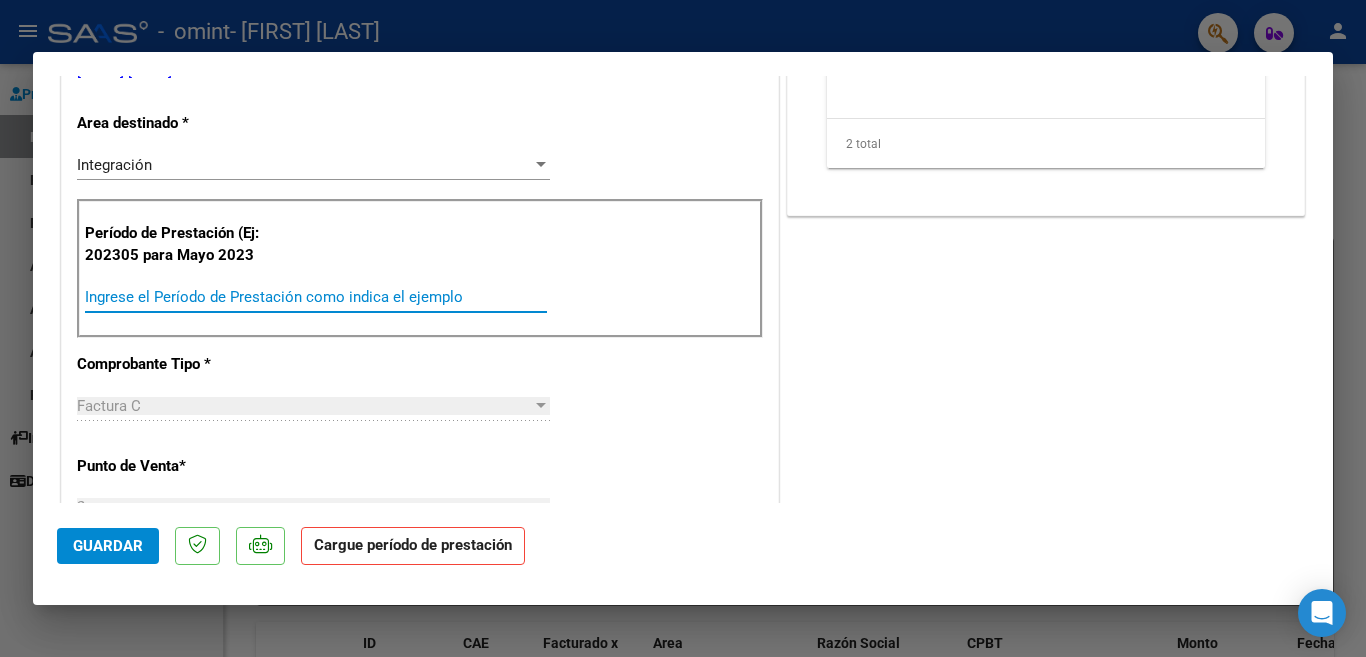 click on "Ingrese el Período de Prestación como indica el ejemplo" at bounding box center [316, 297] 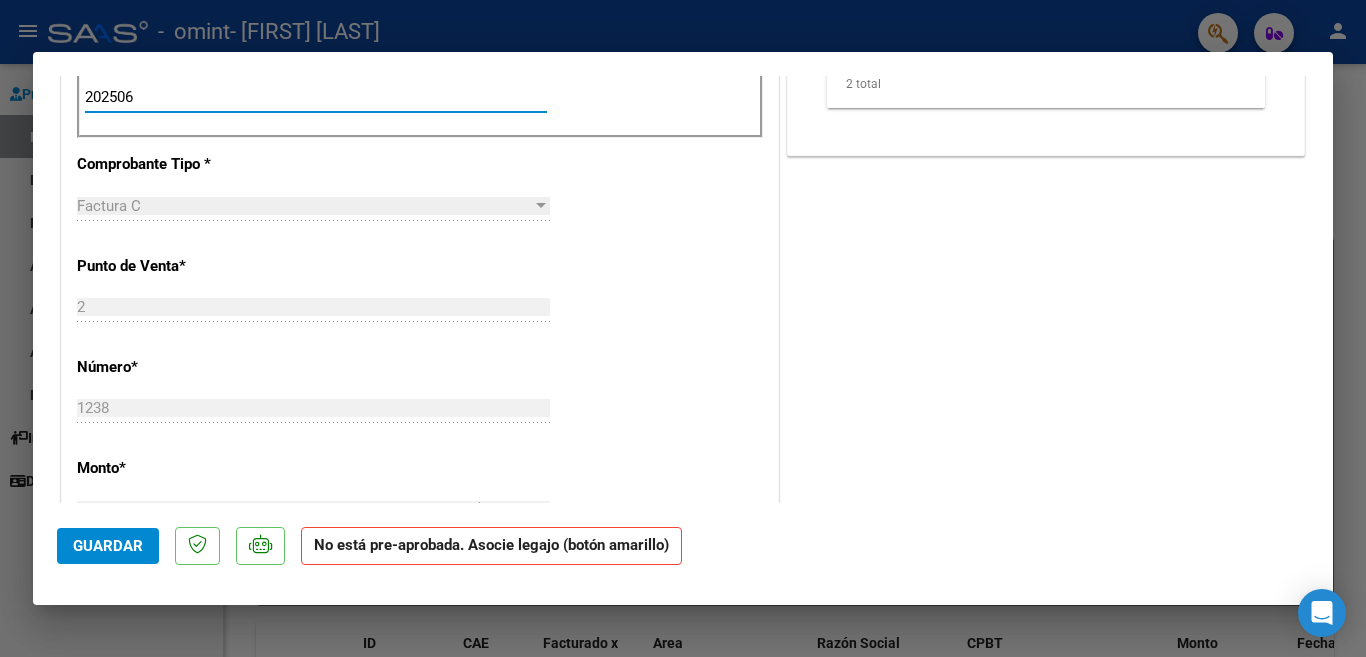 scroll, scrollTop: 900, scrollLeft: 0, axis: vertical 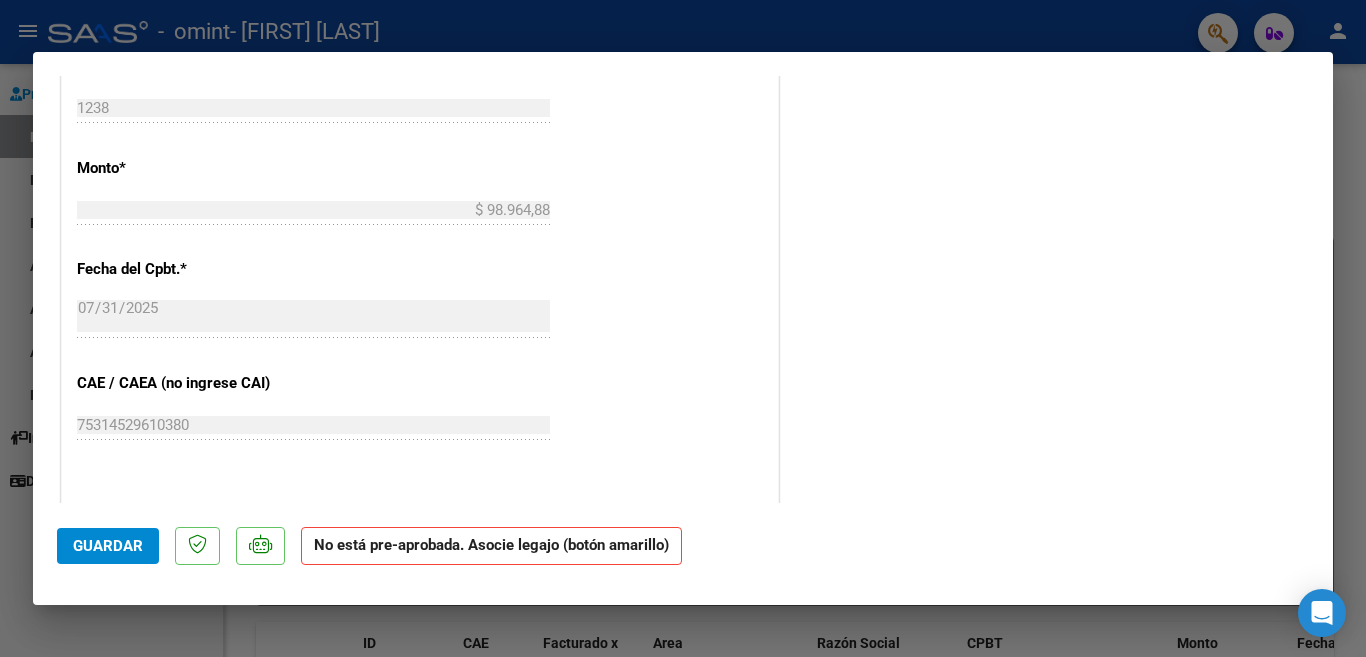 type on "202506" 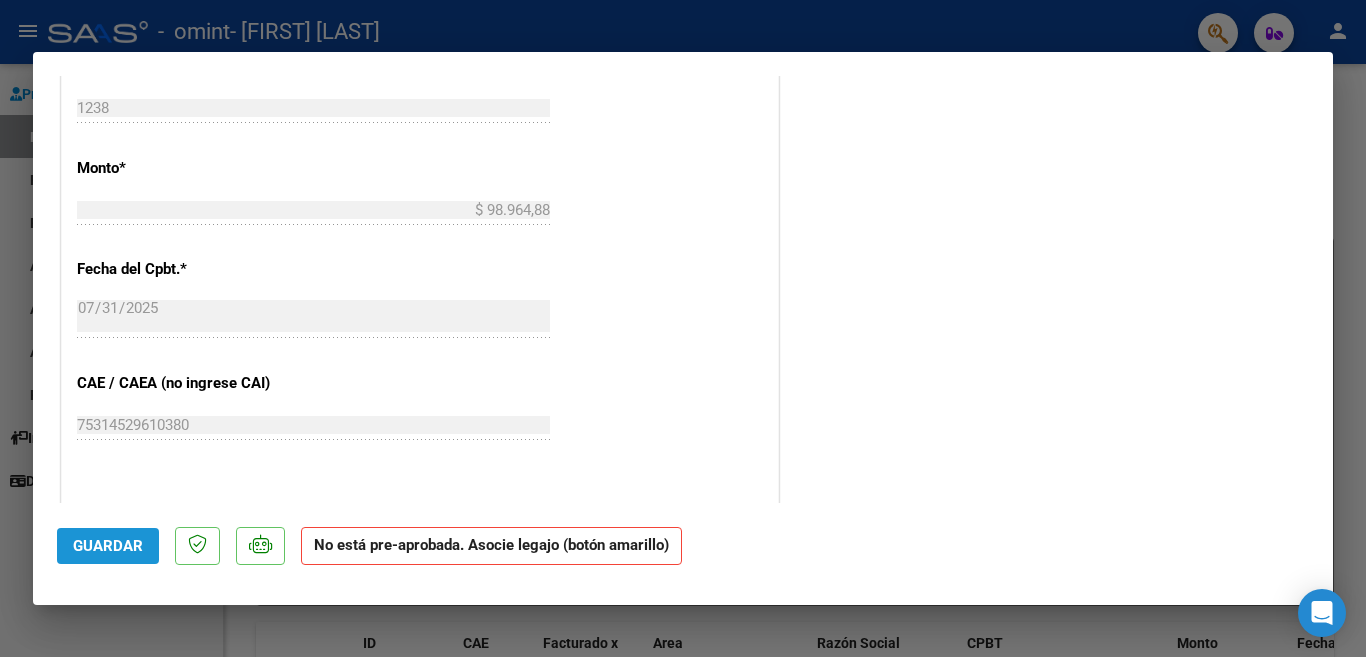 click on "Guardar" 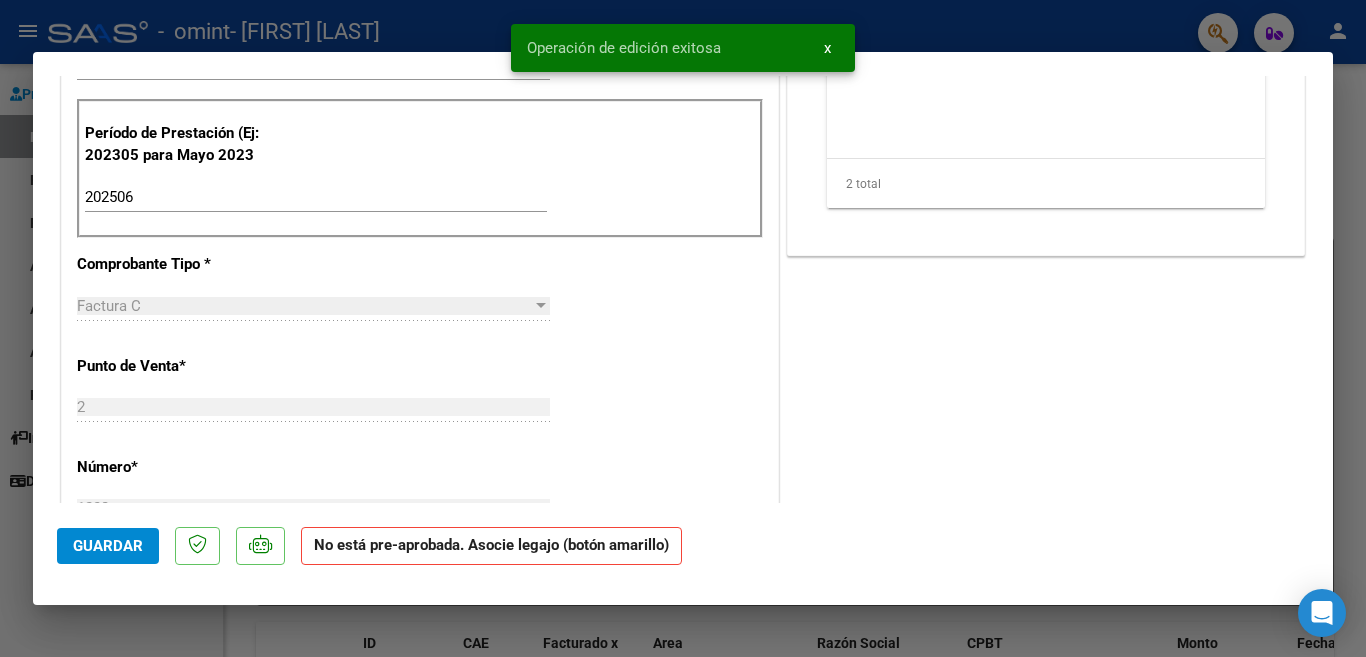 scroll, scrollTop: 100, scrollLeft: 0, axis: vertical 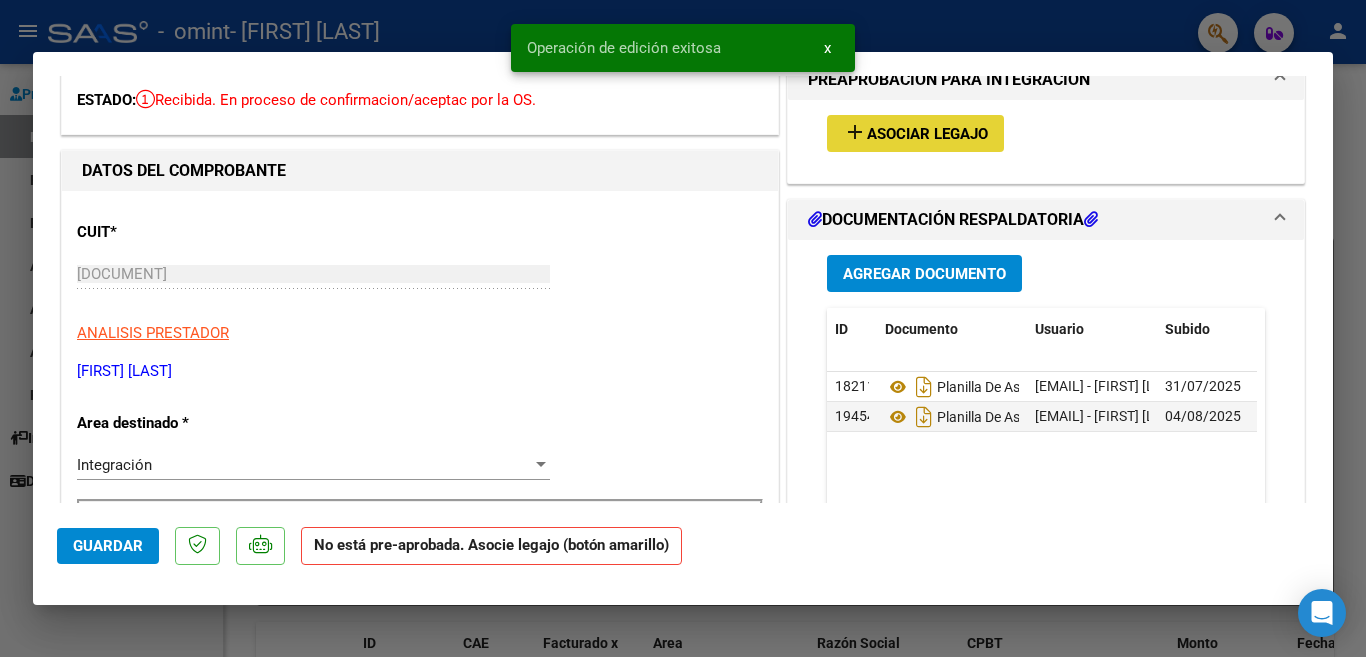 click on "Asociar Legajo" at bounding box center (927, 134) 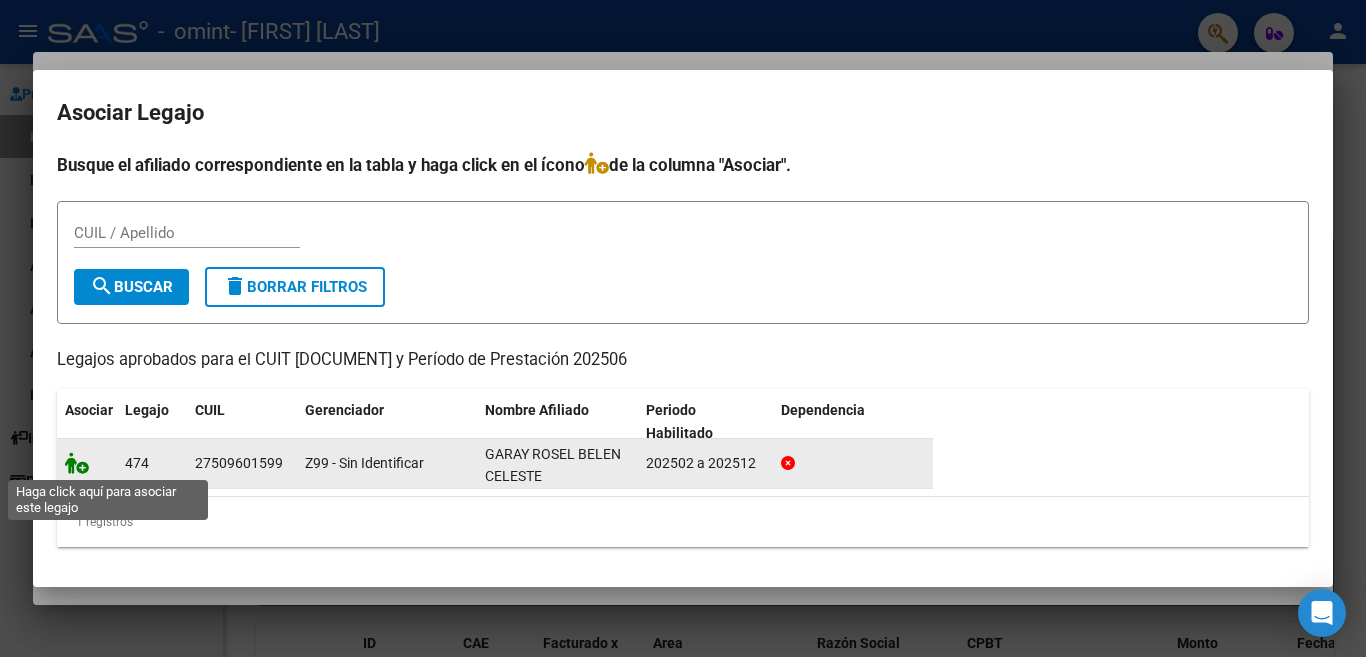 click 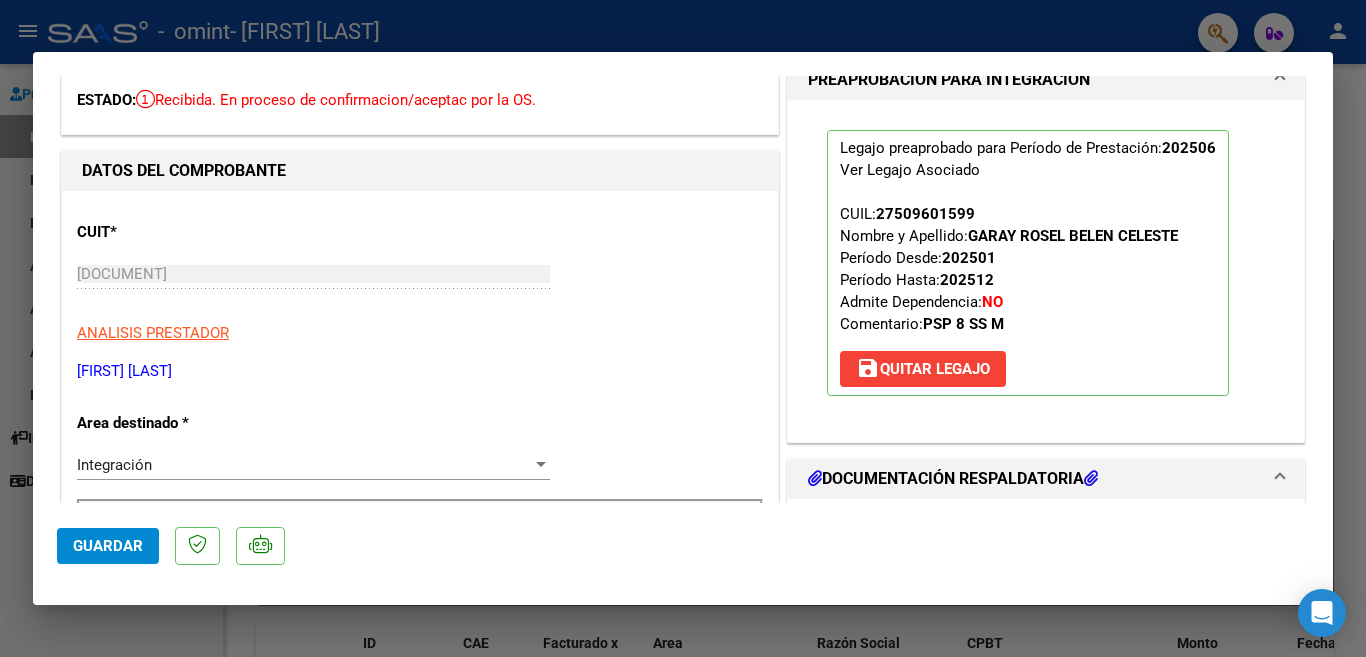 scroll, scrollTop: 500, scrollLeft: 0, axis: vertical 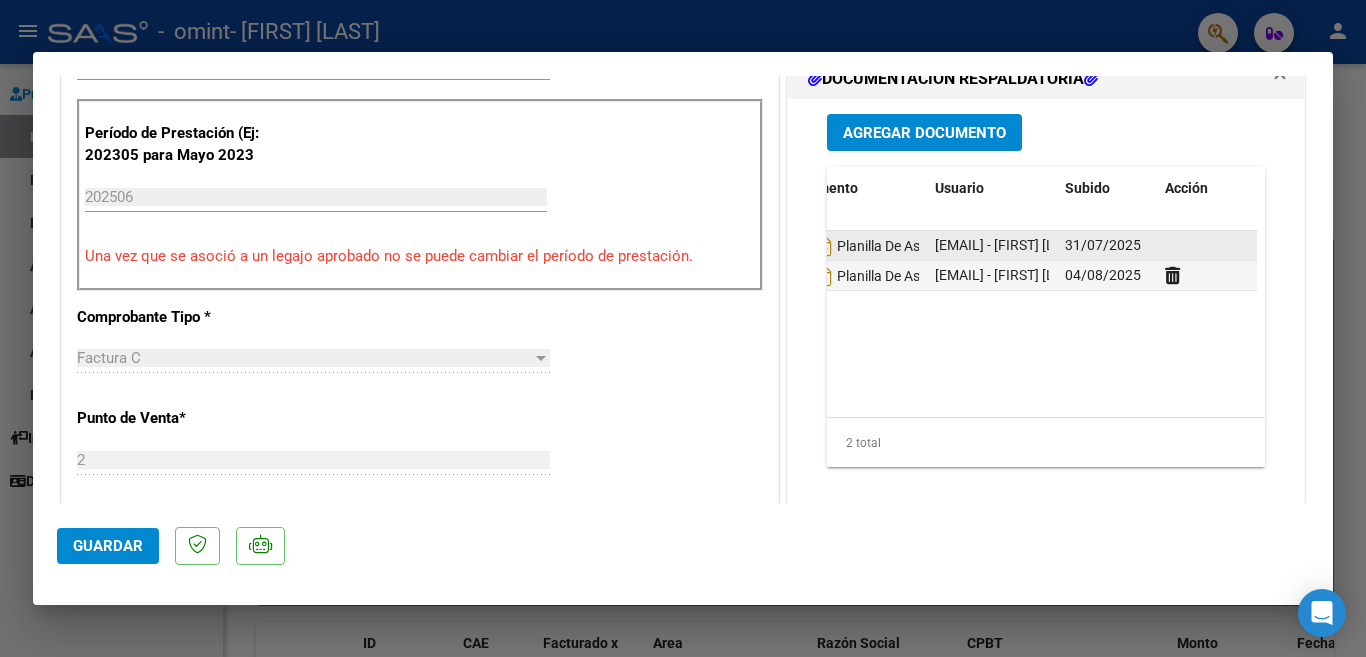 click on "31/07/2025" 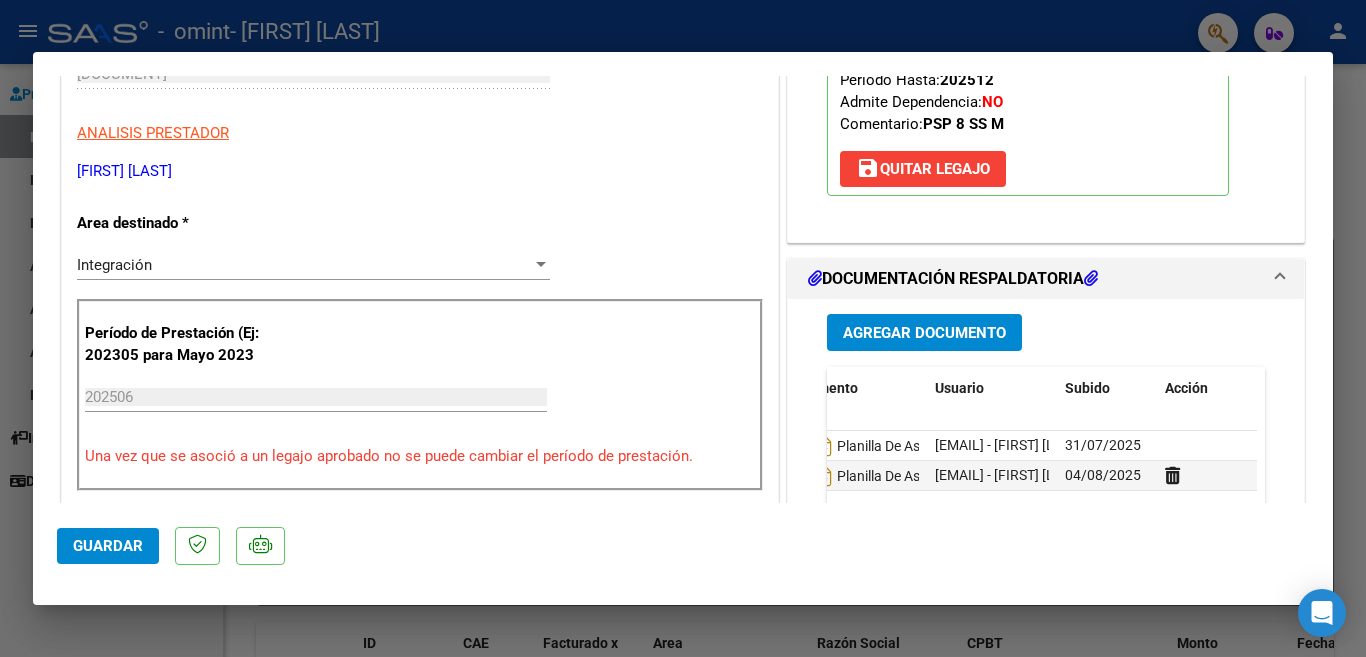 scroll, scrollTop: 600, scrollLeft: 0, axis: vertical 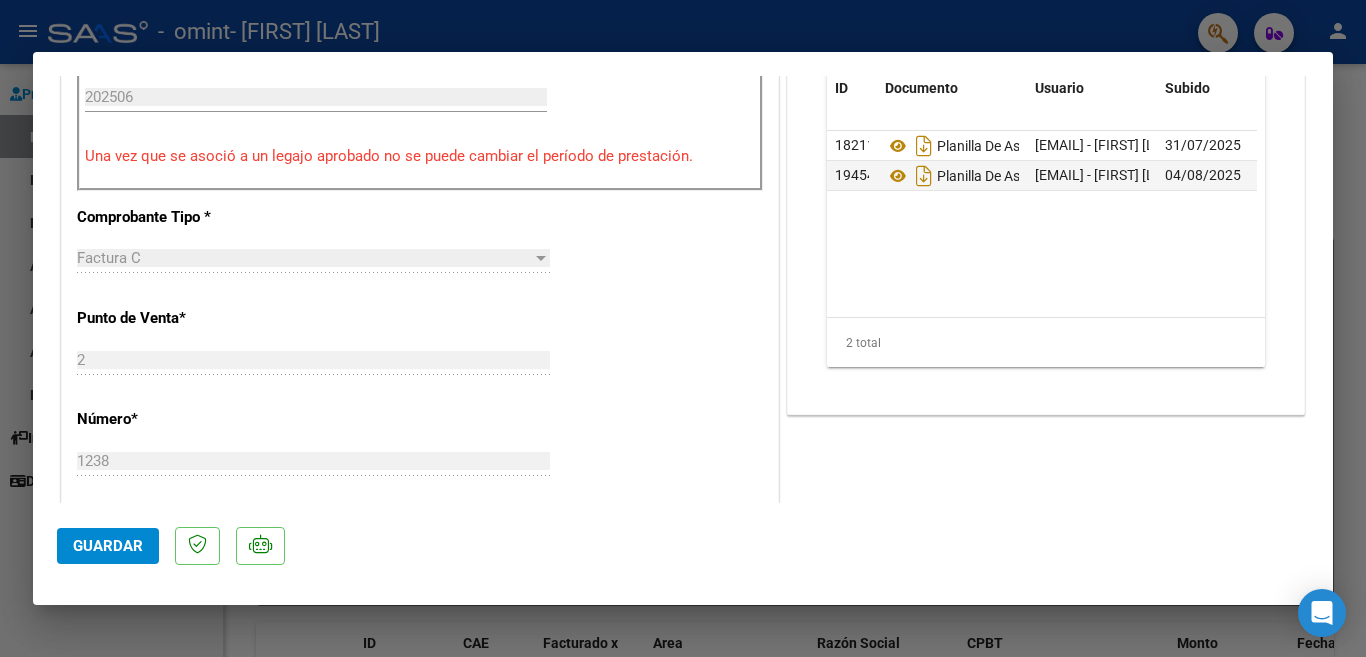 drag, startPoint x: 892, startPoint y: 142, endPoint x: 691, endPoint y: 253, distance: 229.61272 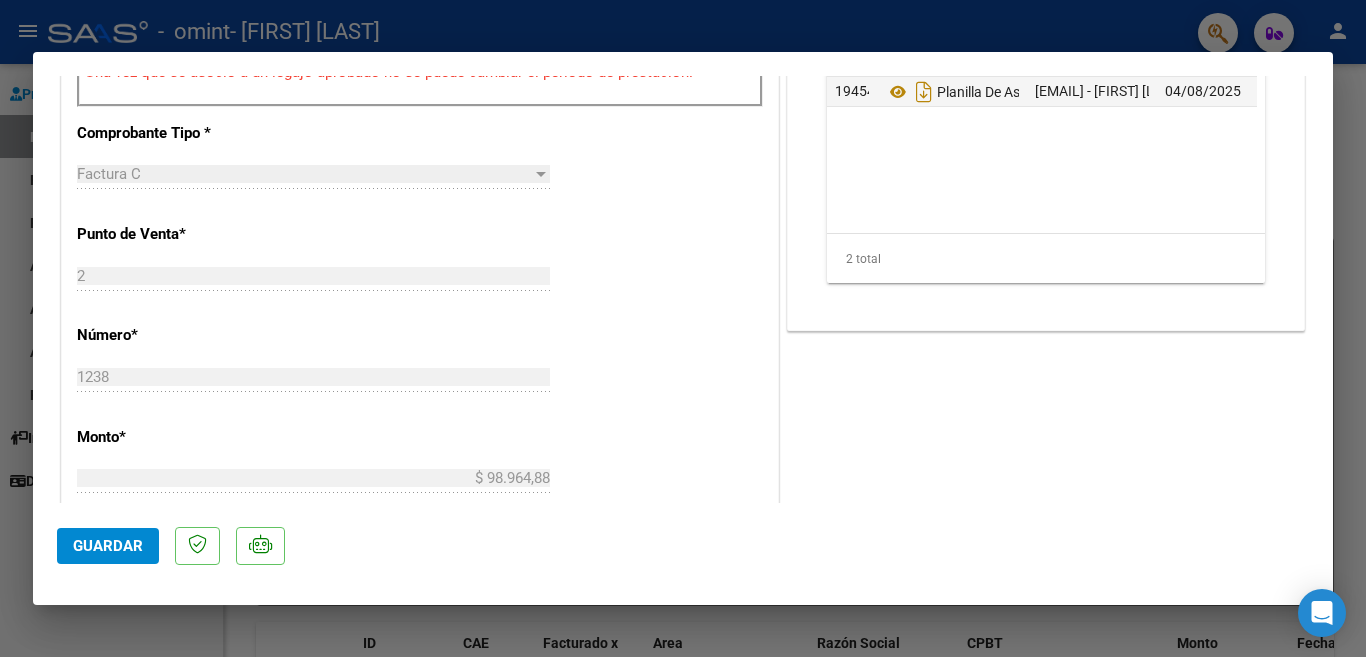 scroll, scrollTop: 533, scrollLeft: 0, axis: vertical 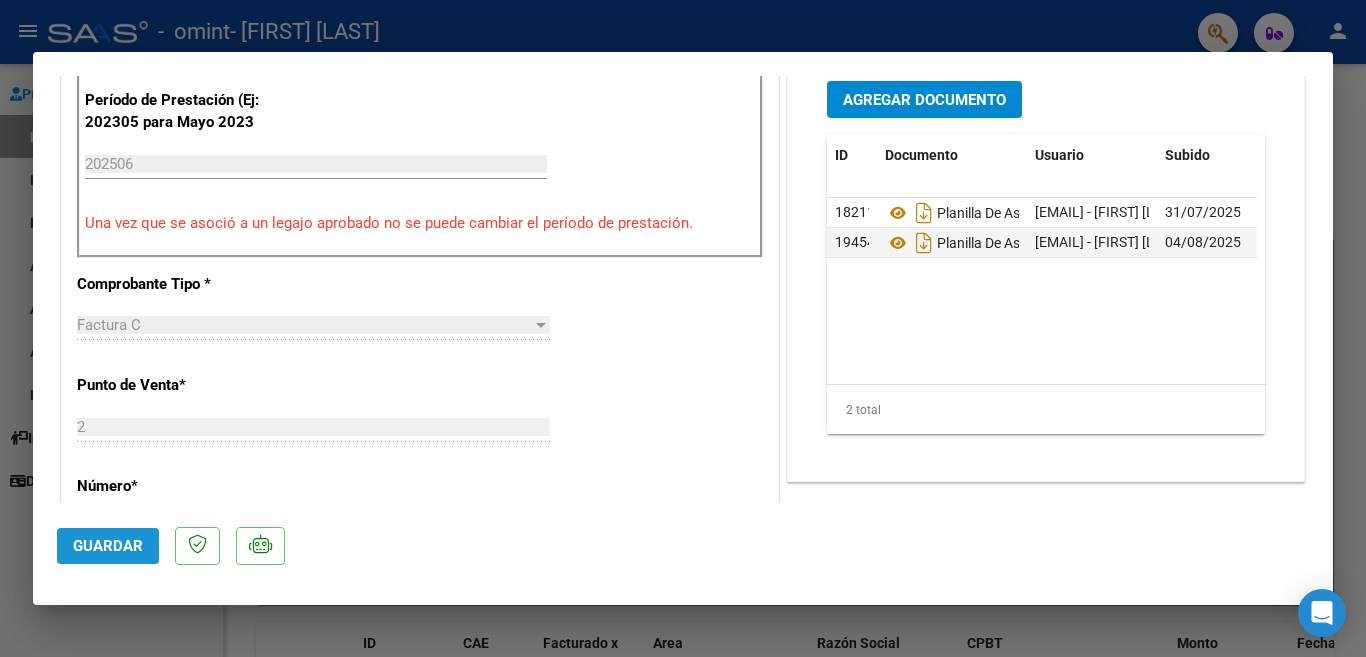 click on "Guardar" 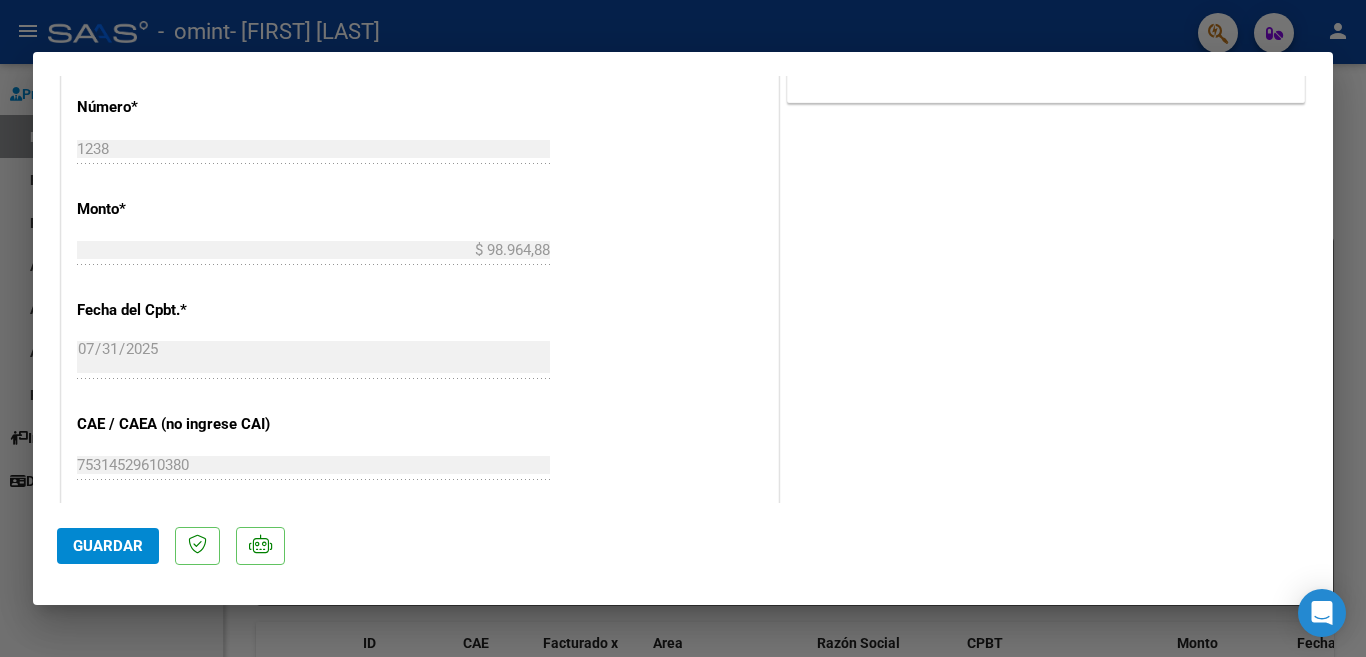 scroll, scrollTop: 1264, scrollLeft: 0, axis: vertical 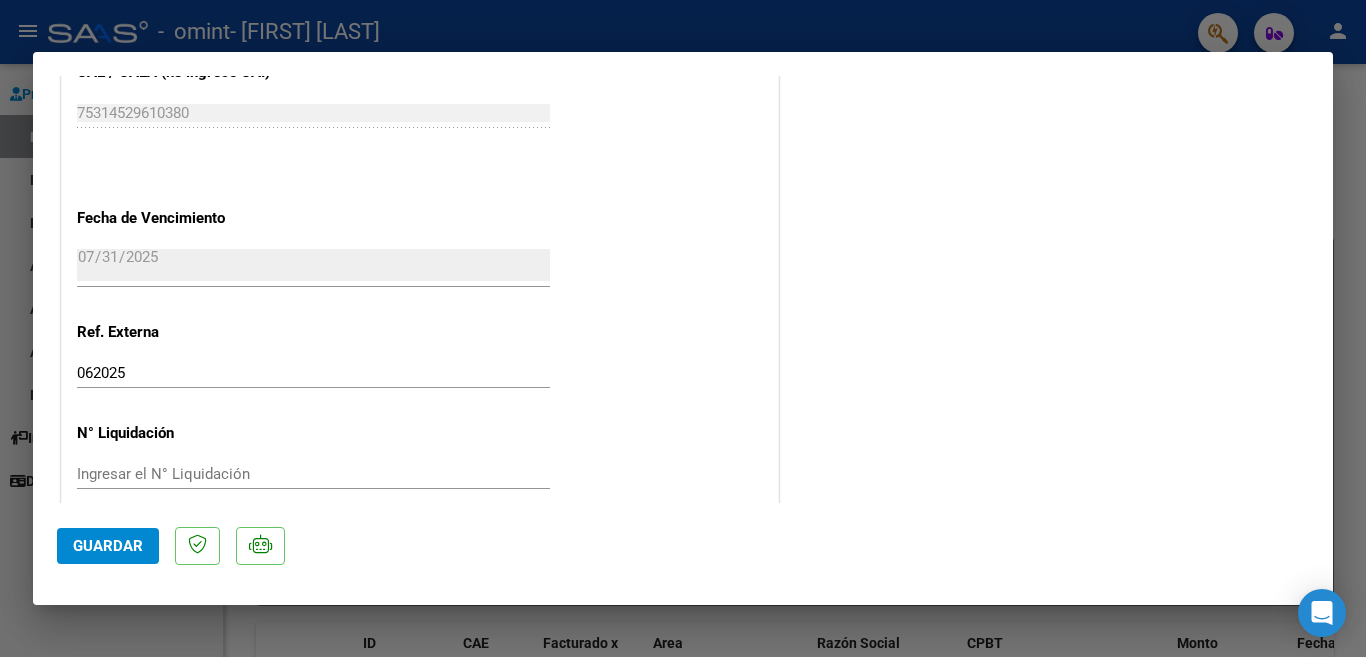 click at bounding box center (683, 328) 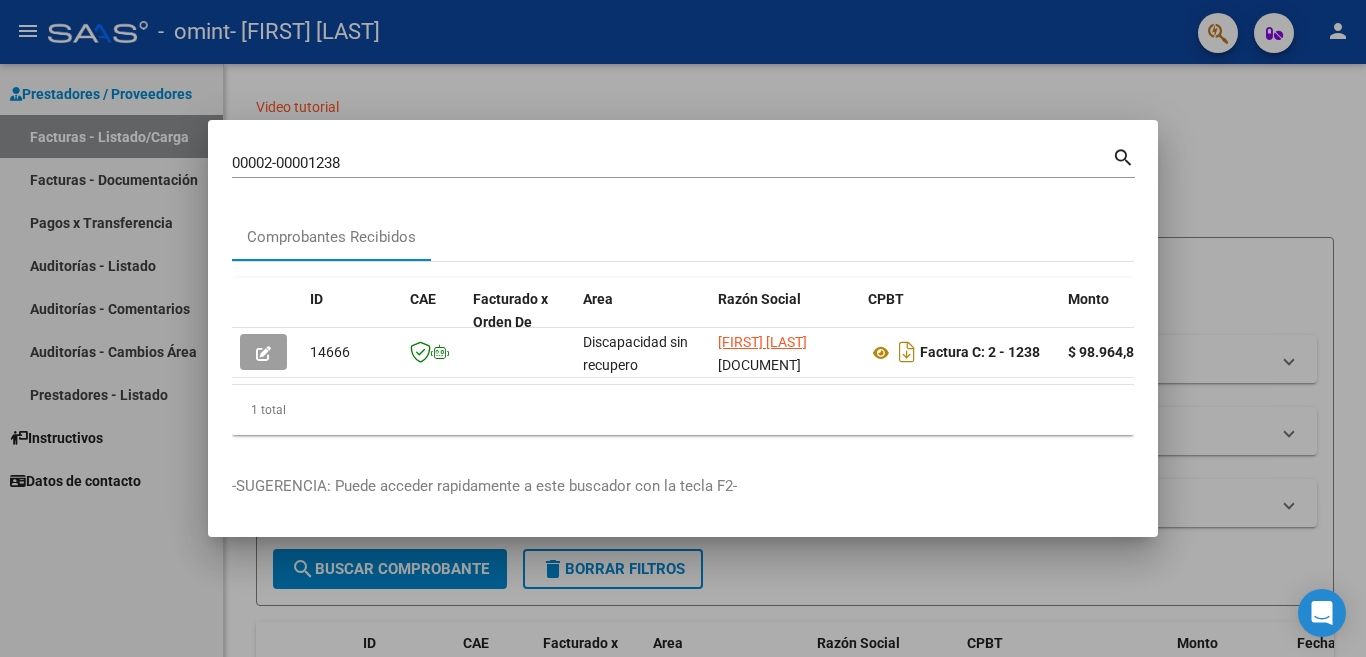 click at bounding box center (683, 328) 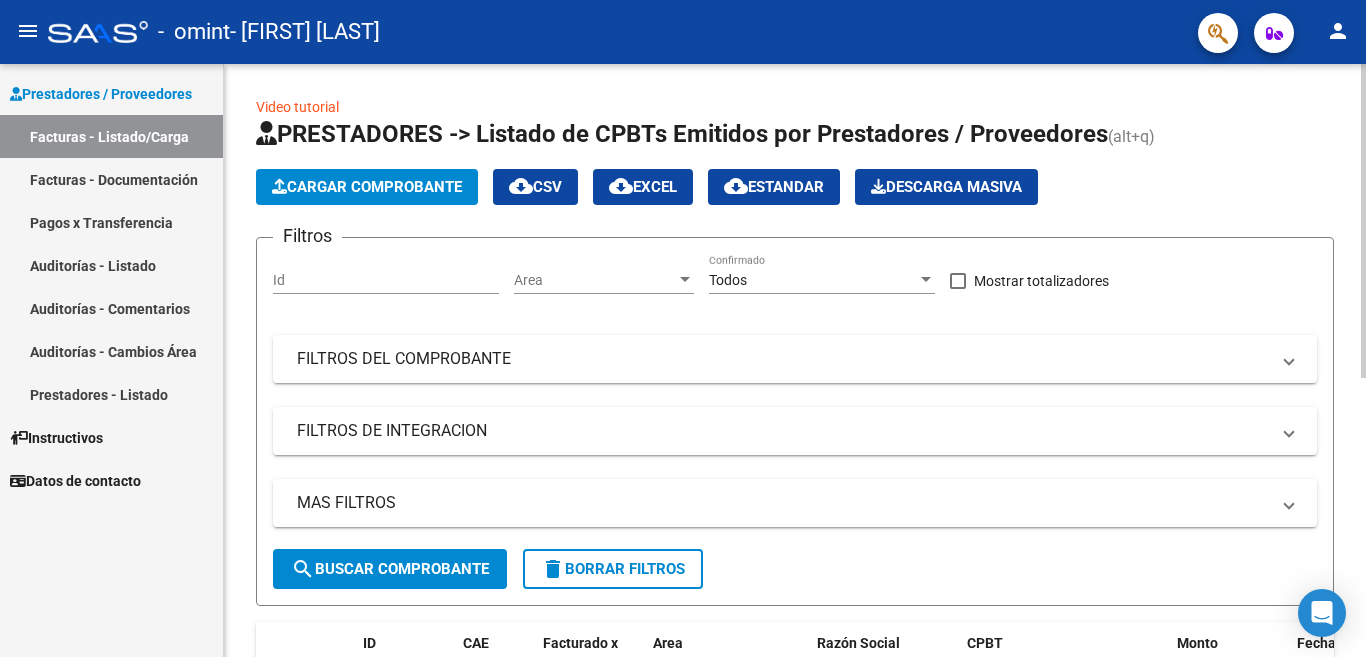 click 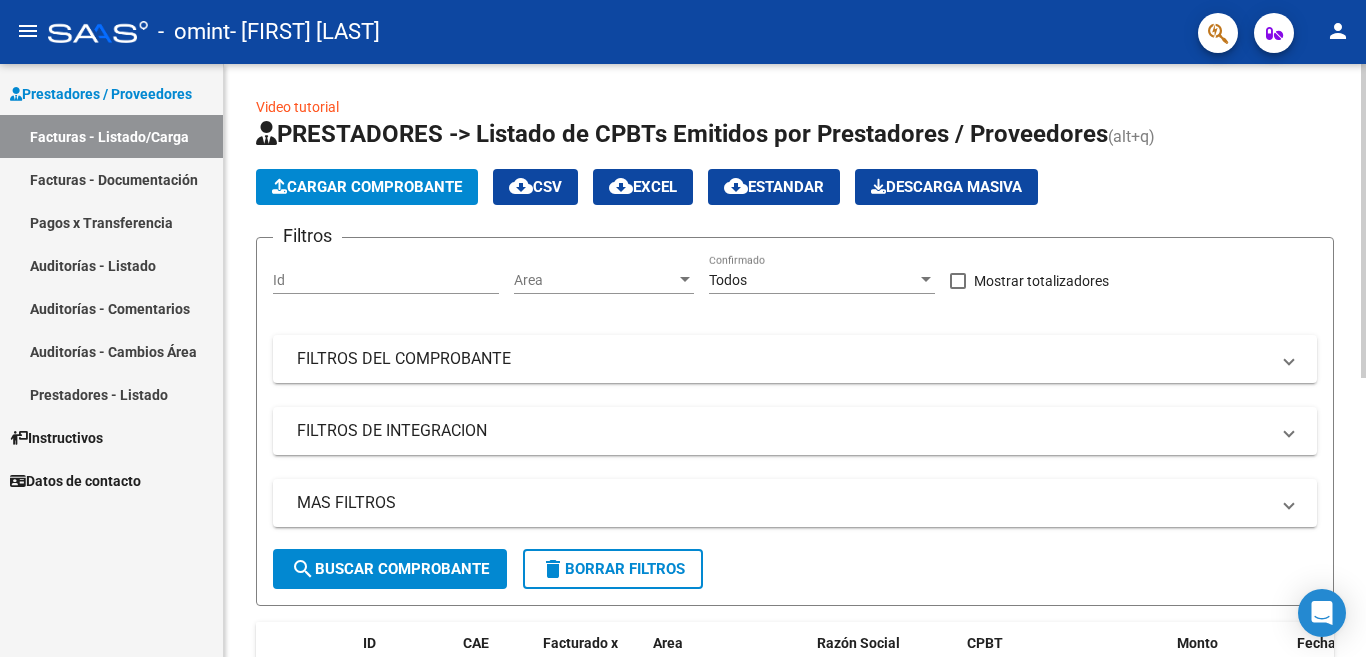 scroll, scrollTop: 526, scrollLeft: 0, axis: vertical 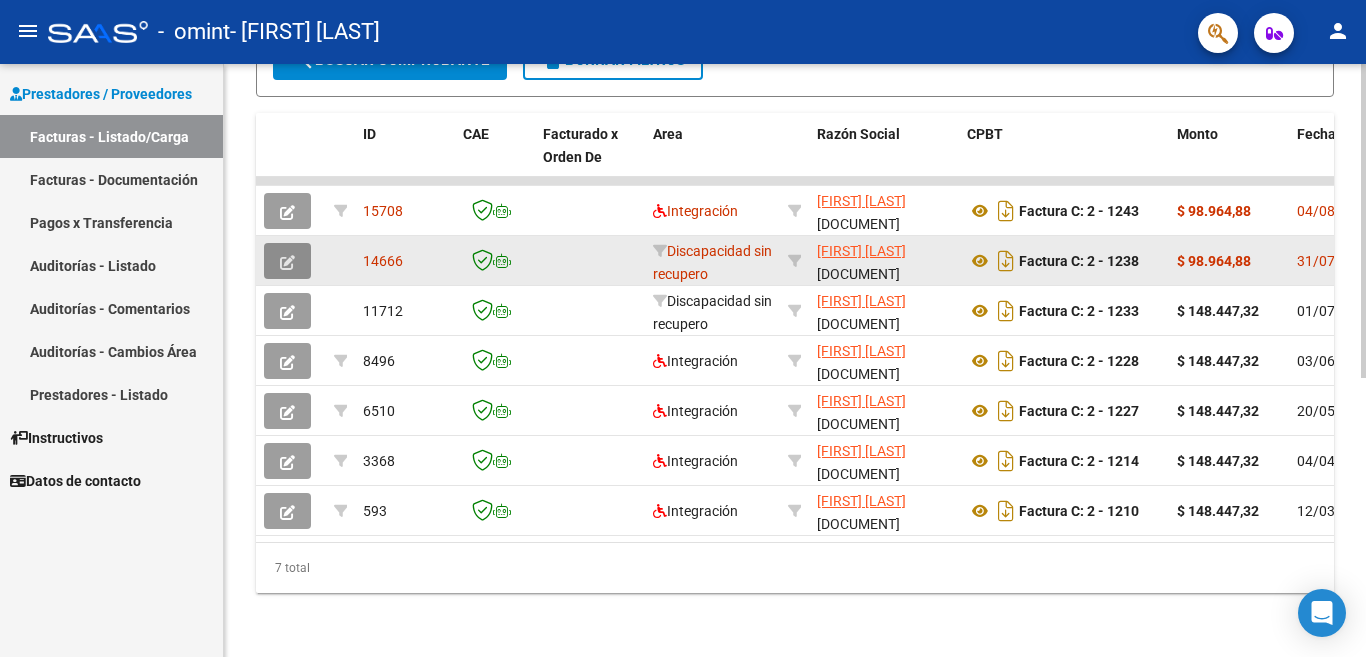 click 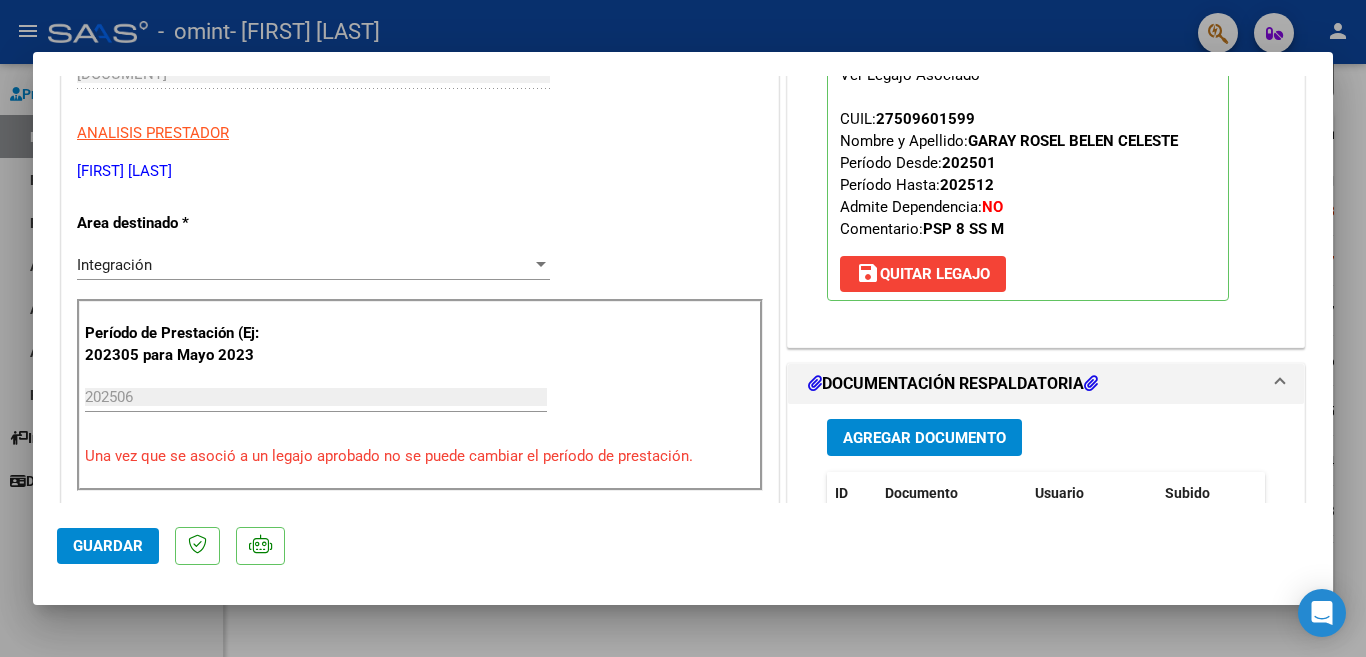 scroll, scrollTop: 400, scrollLeft: 0, axis: vertical 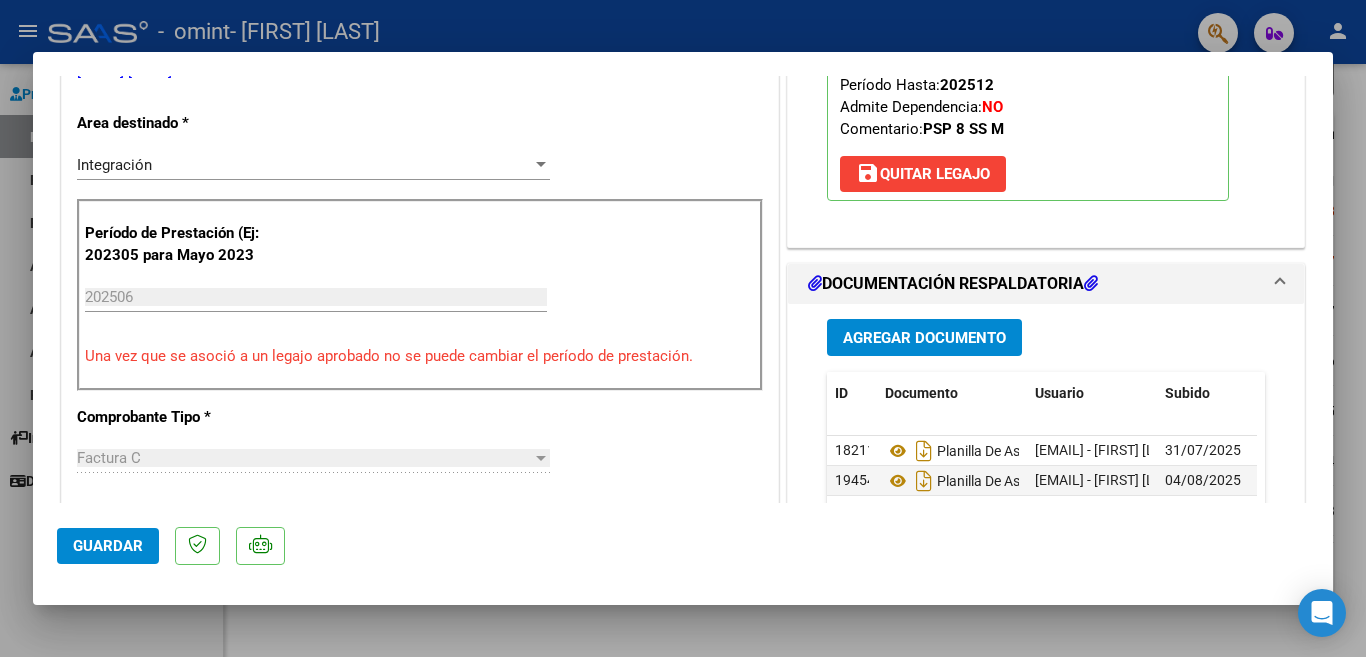 click at bounding box center (683, 328) 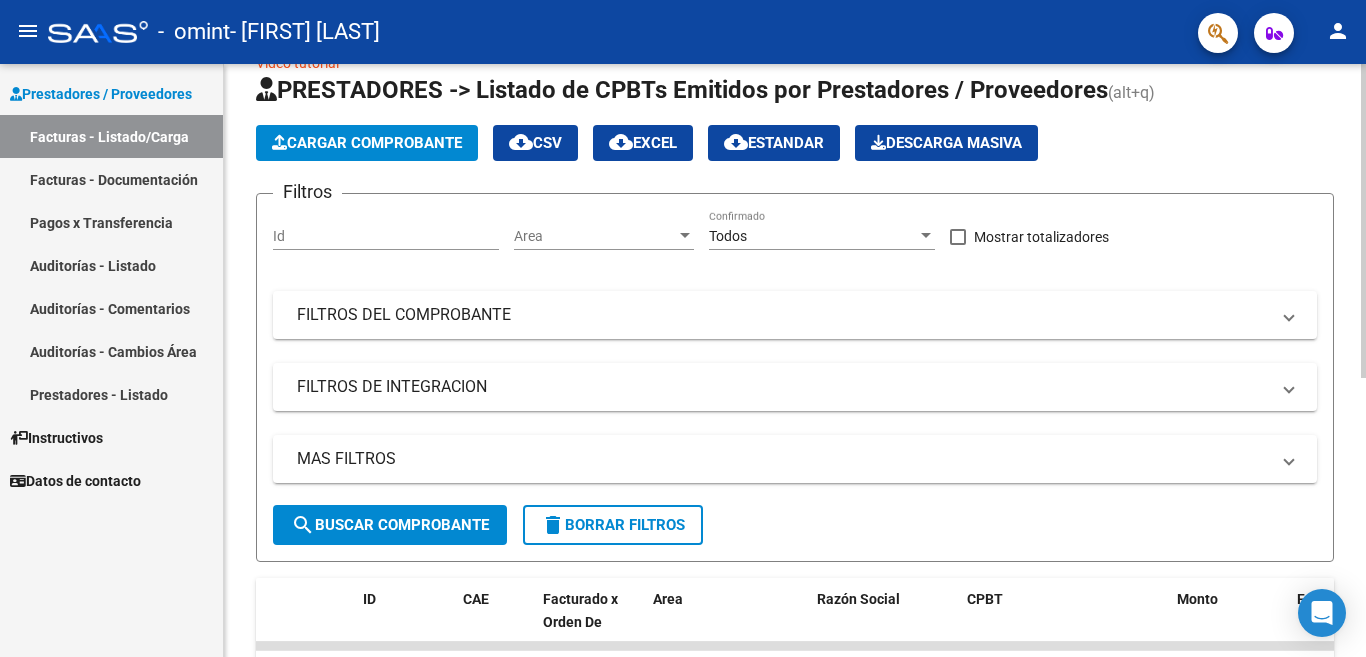 scroll, scrollTop: 0, scrollLeft: 0, axis: both 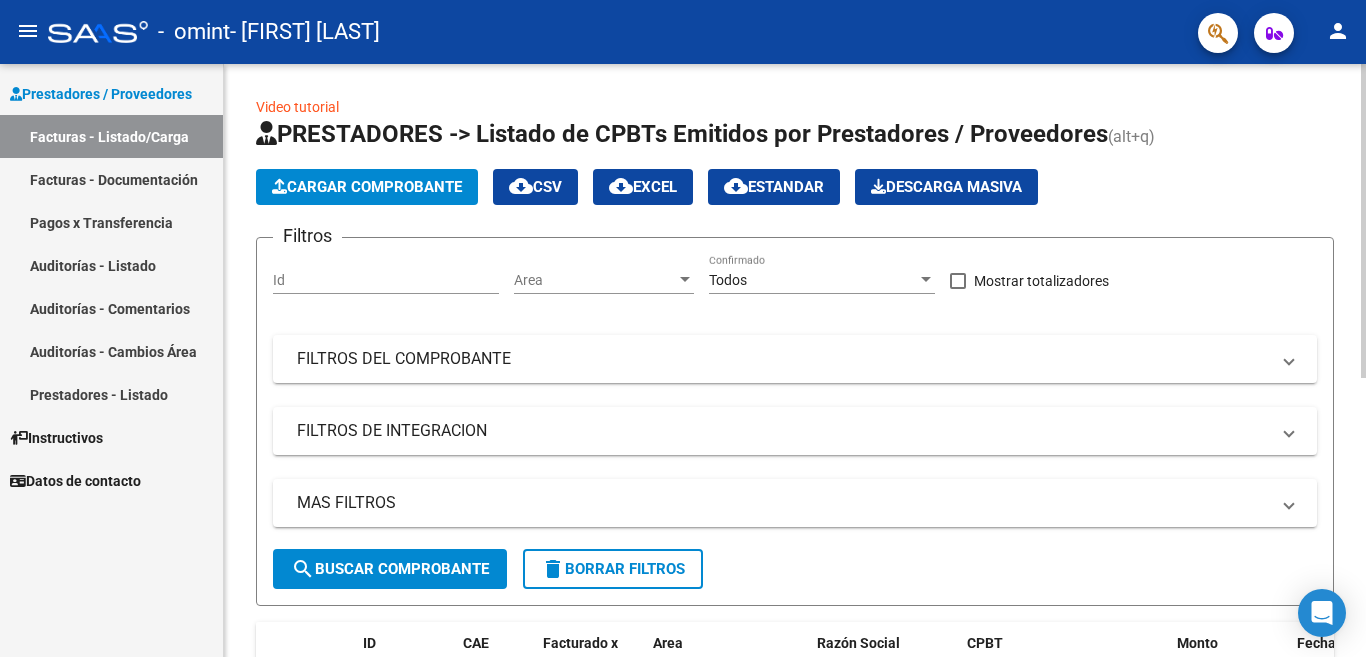 click on "menu - omint - [FIRST] [LAST] person Prestadores / Proveedores Facturas - Listado/Carga Facturas - Documentación Pagos x Transferencia Auditorías - Listado Auditorías - Comentarios Auditorías - Cambios Área Prestadores - Listado Instructivos Datos de contacto Video tutorial PRESTADORES -> Listado de CPBTs Emitidos por Prestadores / Proveedores (alt+q) Cargar Comprobante cloud_download CSV cloud_download EXCEL cloud_download Estandar Descarga Masiva Filtros Id Area Area Todos Confirmado Mostrar totalizadores FILTROS DEL COMPROBANTE Comprobante Tipo Comprobante Tipo Start date – End date Fec. Comprobante Desde / Hasta Días Emisión Desde(cant. días) Días Emisión Hasta(cant. días) CUIT / Razón Social Pto. Venta Nro. Comprobante Código SSS CAE Válido CAE Válido Todos Cargado Módulo Hosp. Todos Tiene facturacion Apócrifa Hospital Refes FILTROS DE INTEGRACION Período De Prestación Campos del Archivo de Rendición Devuelto x SSS (dr_envio)" at bounding box center [683, 328] 